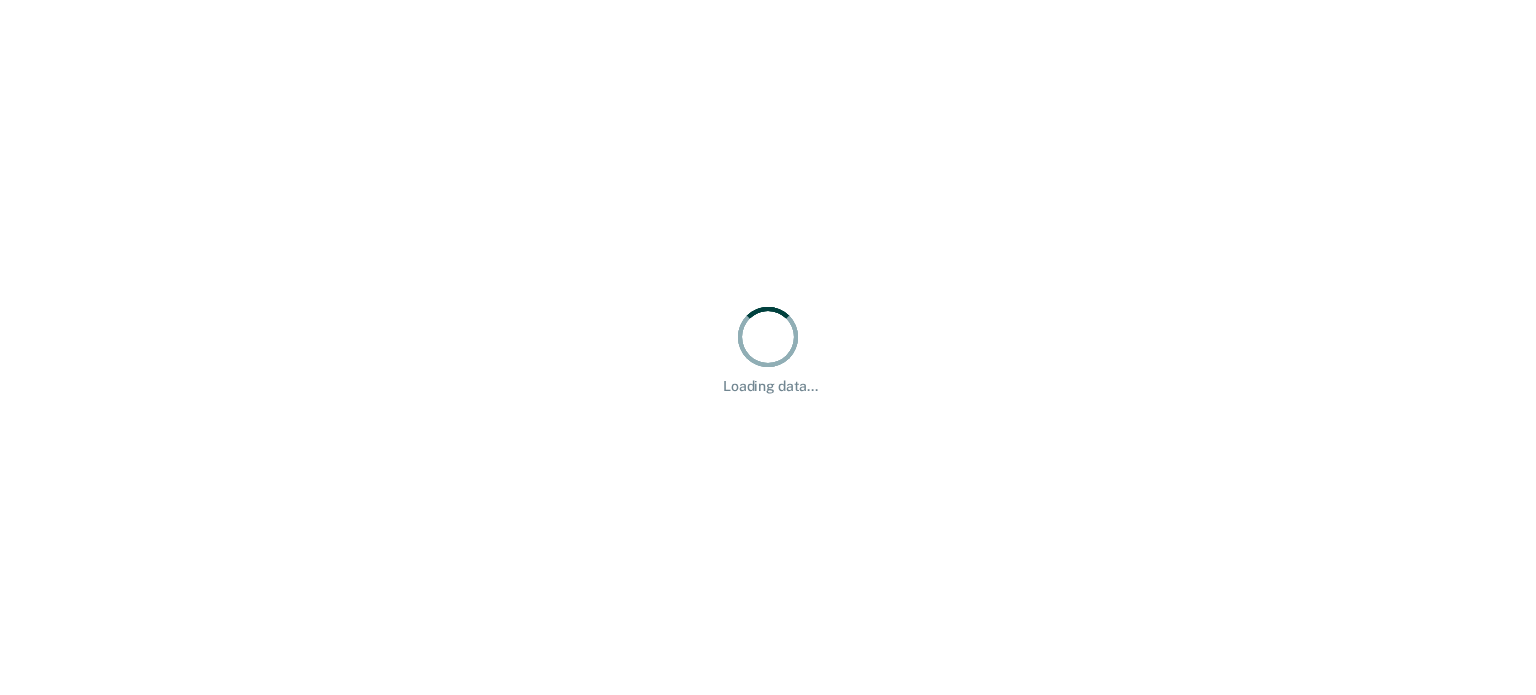 scroll, scrollTop: 0, scrollLeft: 0, axis: both 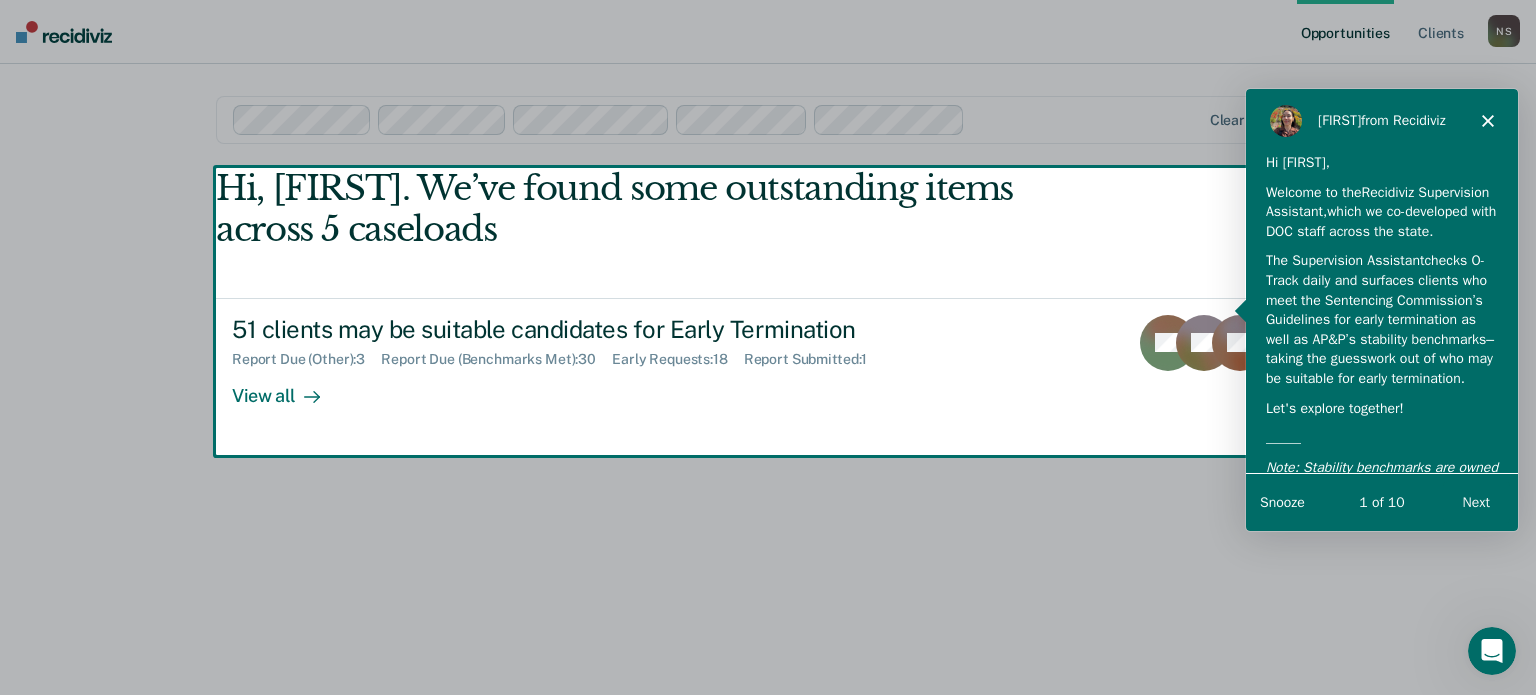 click 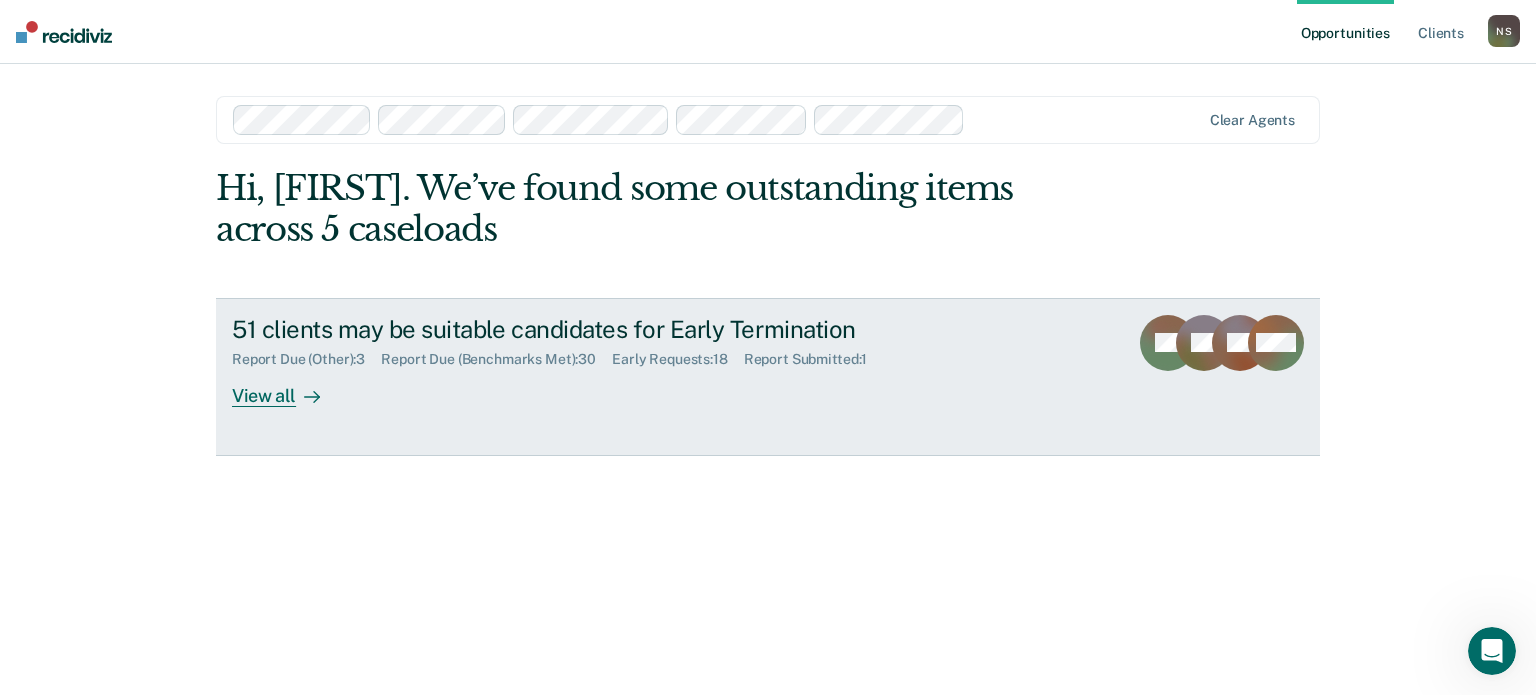 click on "View all" at bounding box center [288, 387] 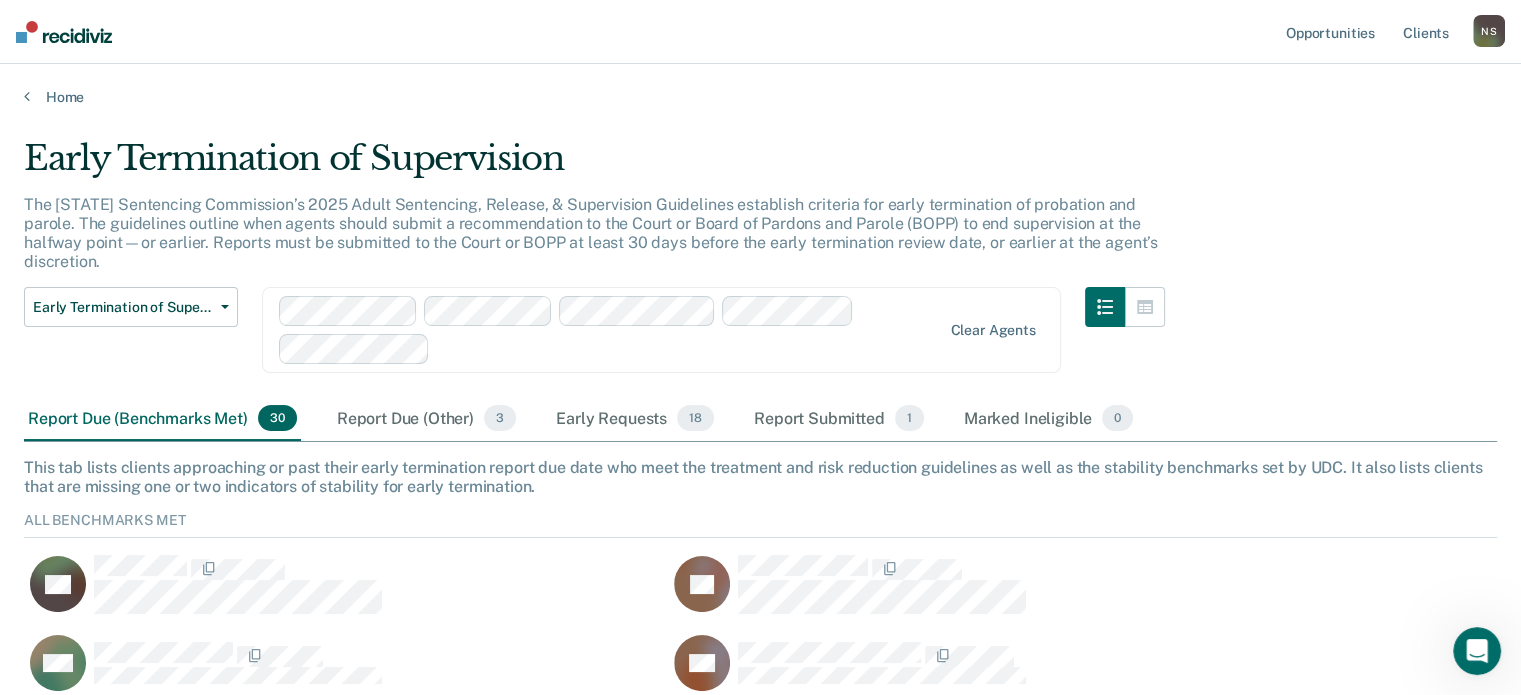 scroll, scrollTop: 16, scrollLeft: 16, axis: both 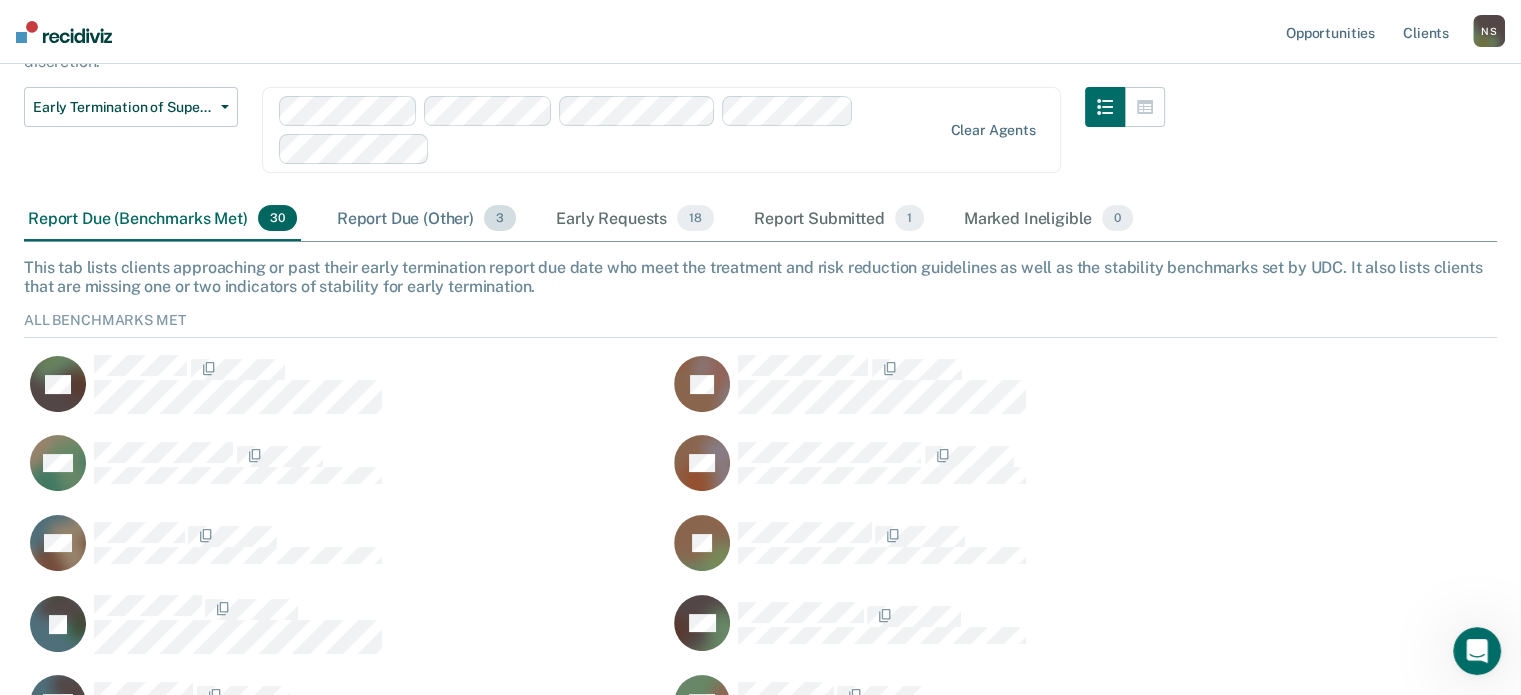 click on "Report Due (Other) 3" at bounding box center (426, 219) 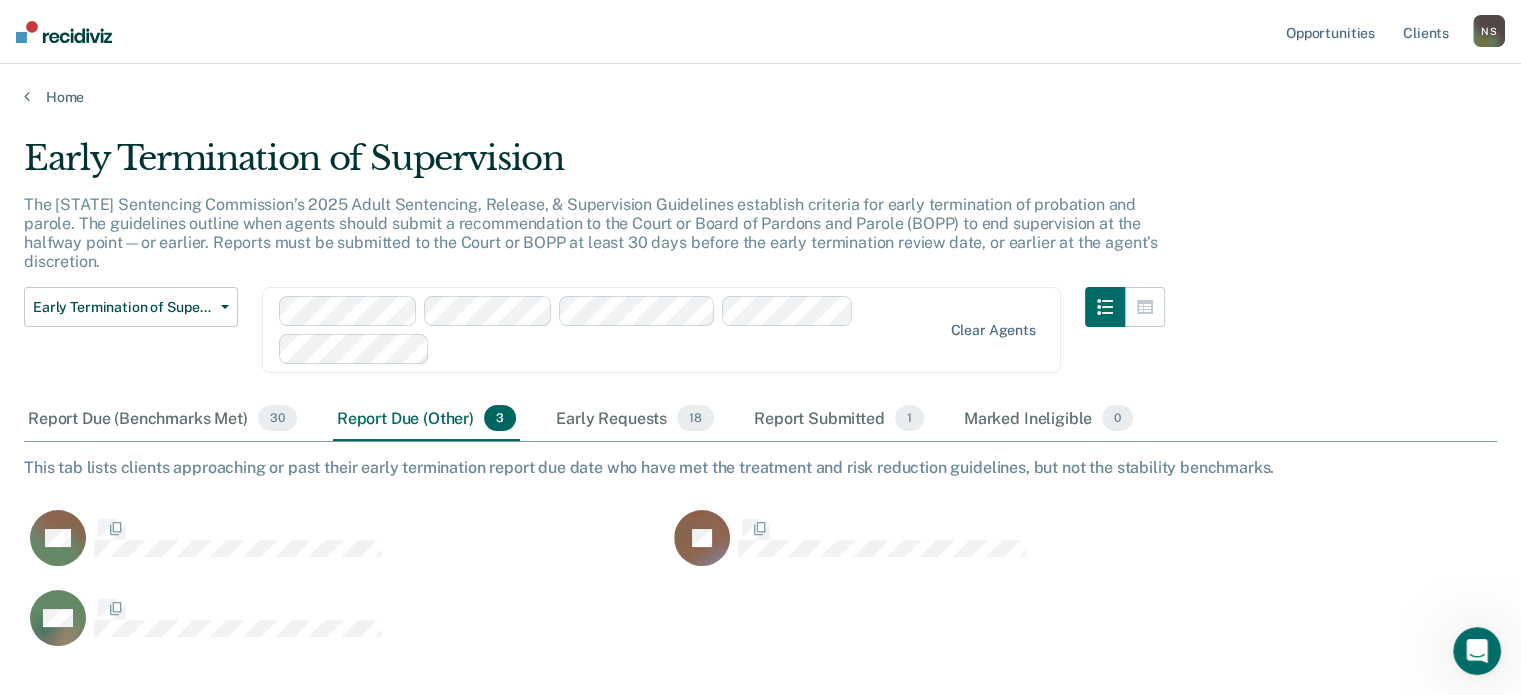 scroll, scrollTop: 16, scrollLeft: 16, axis: both 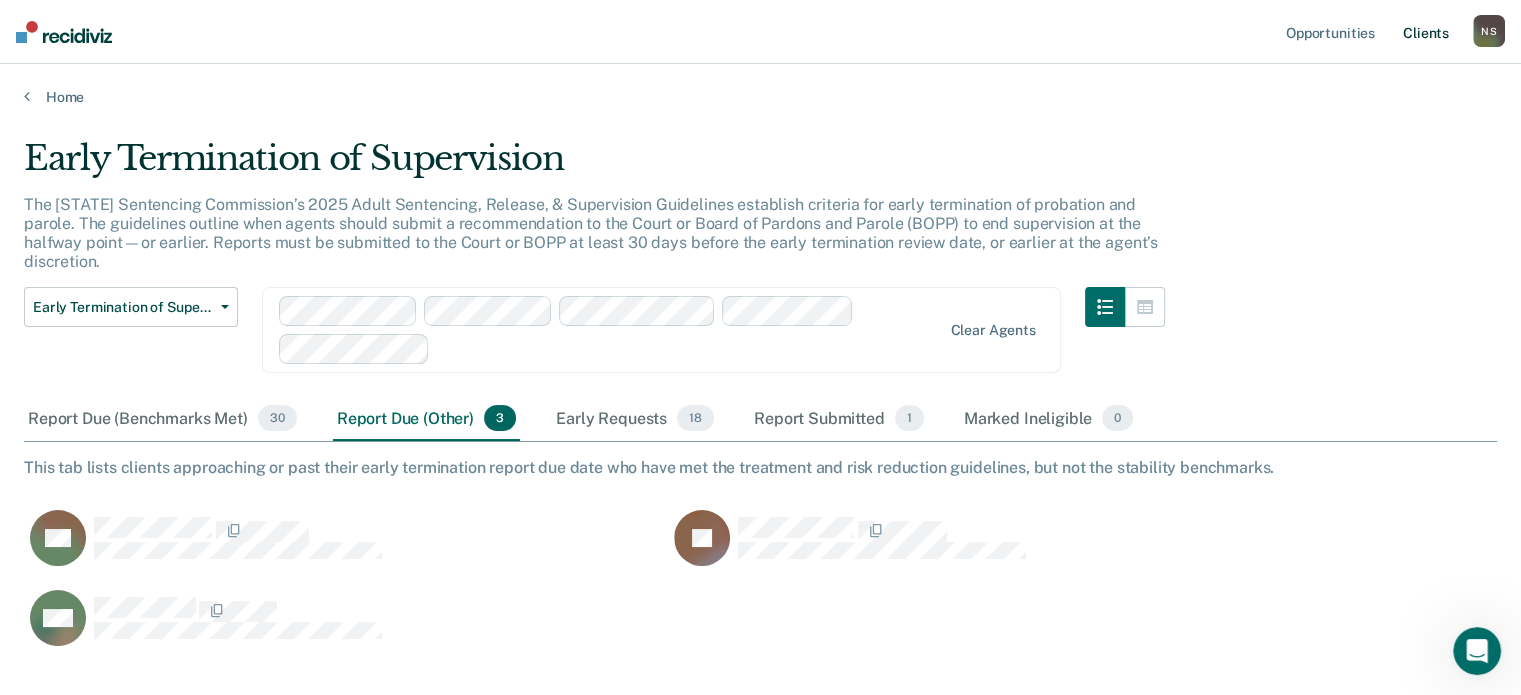 click on "Client s" at bounding box center [1426, 32] 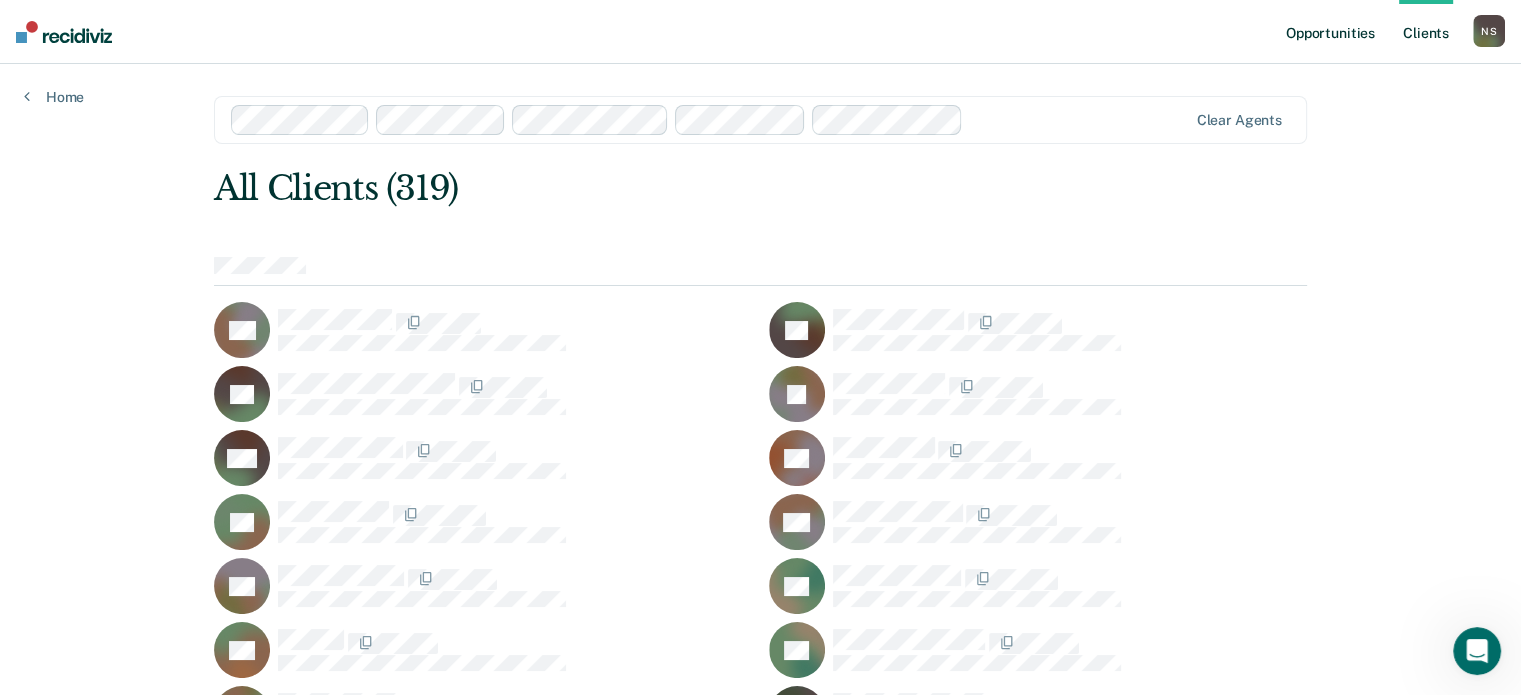 click on "Opportunities" at bounding box center [1330, 32] 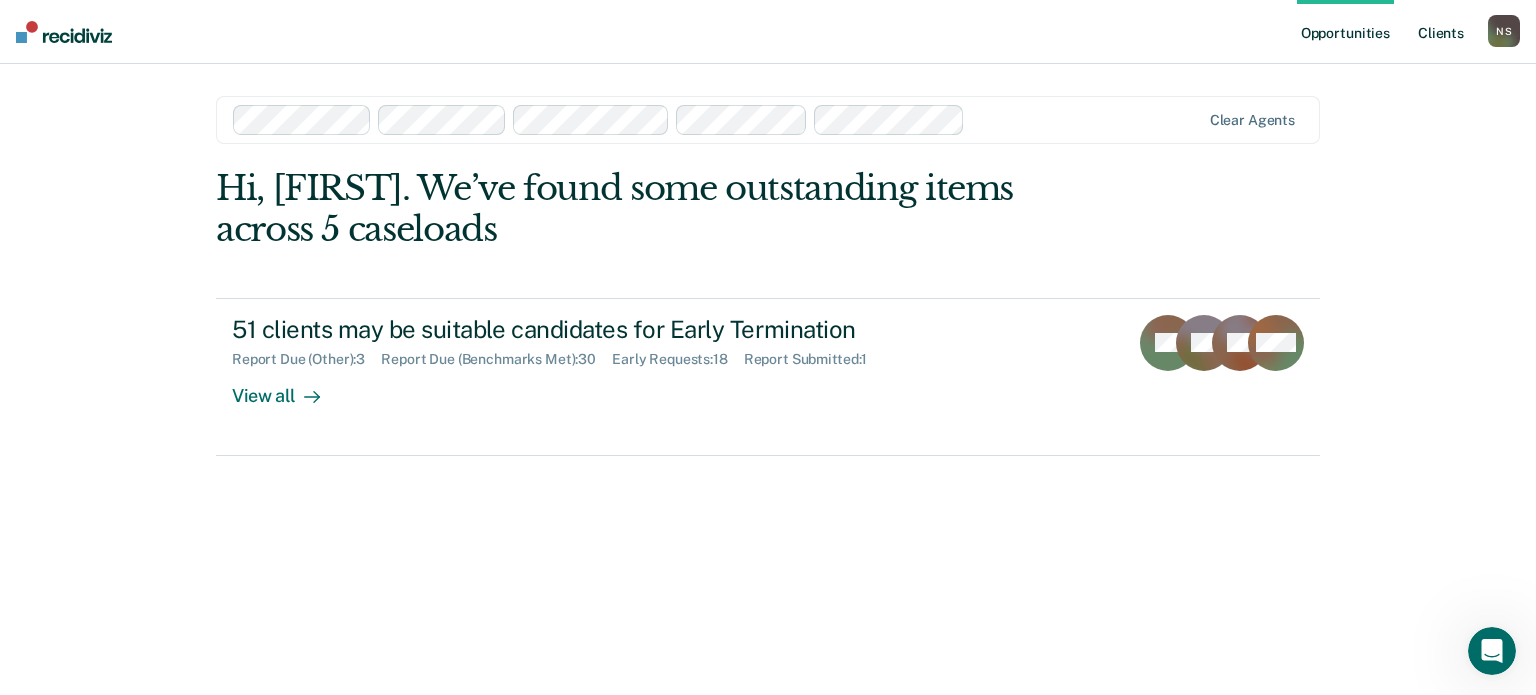 click on "Client s" at bounding box center [1441, 32] 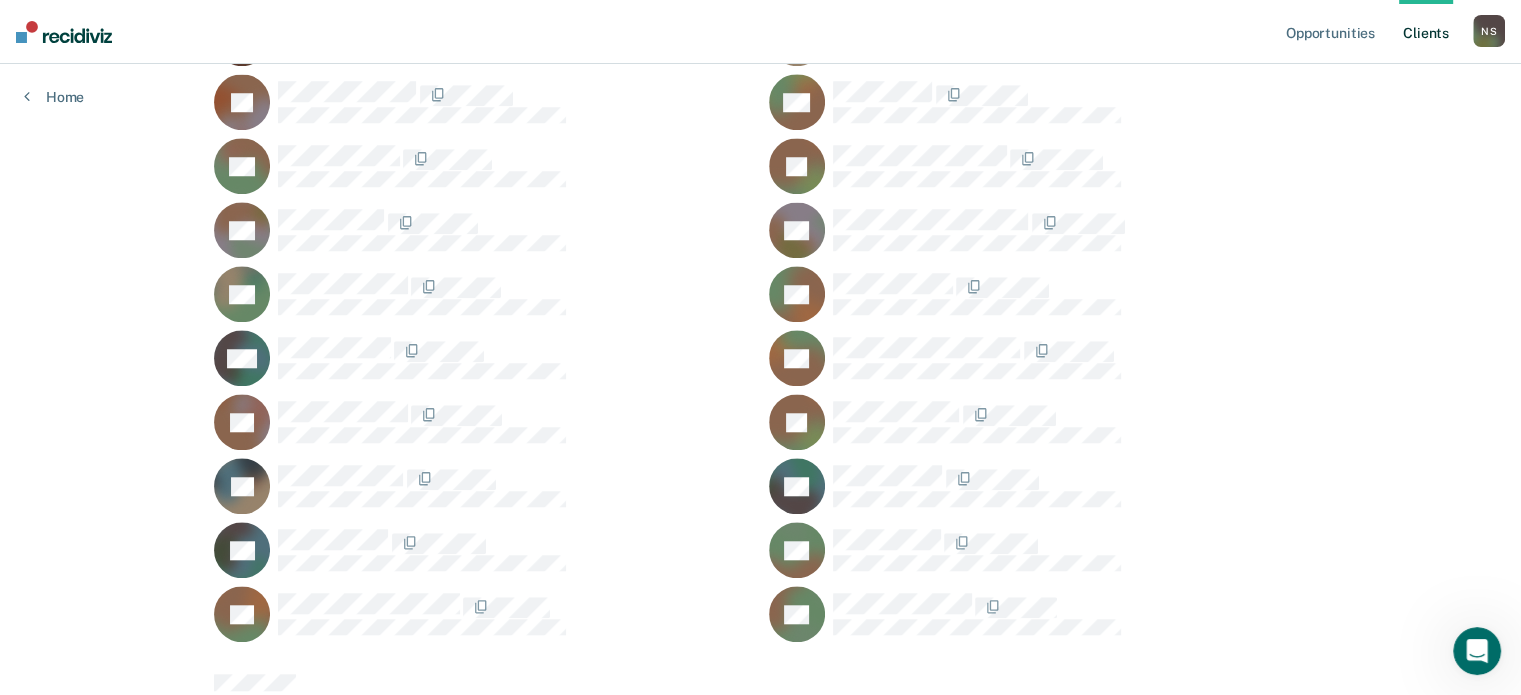 scroll, scrollTop: 1000, scrollLeft: 0, axis: vertical 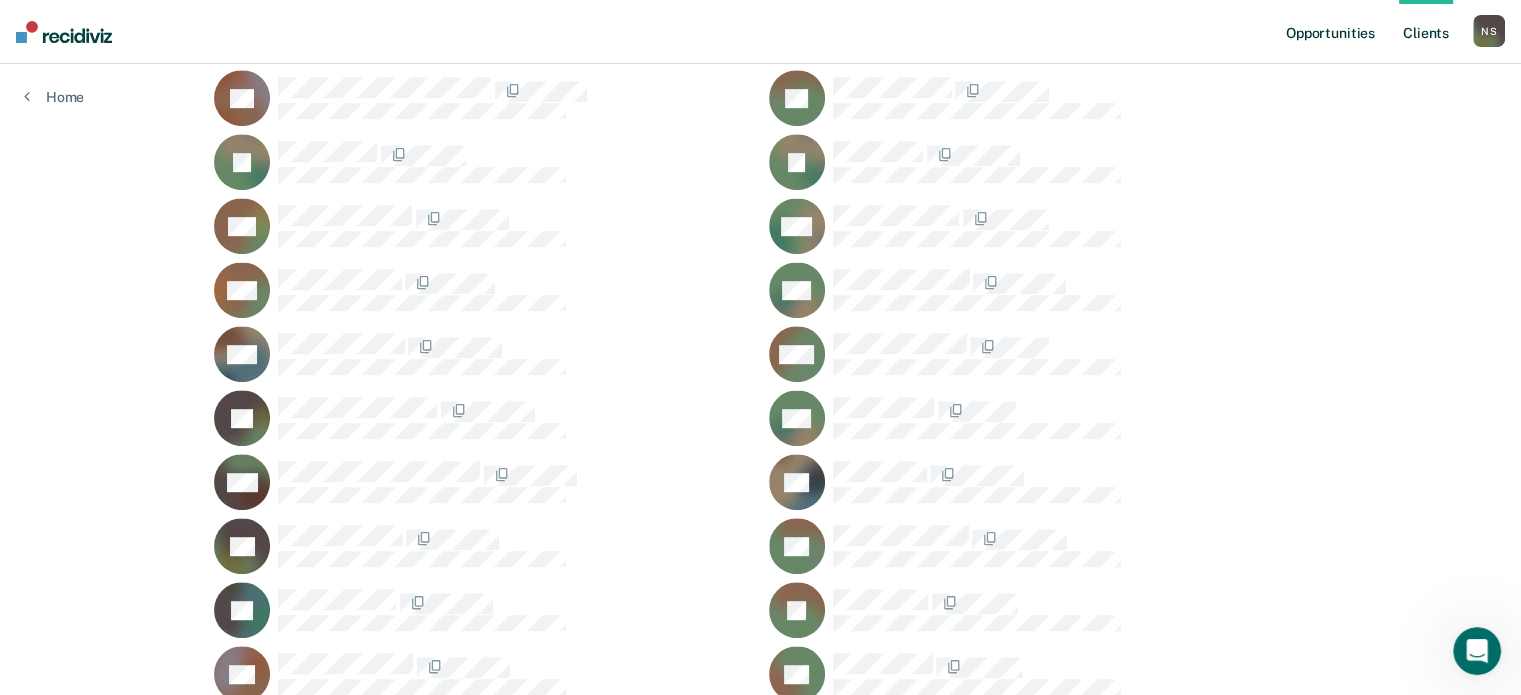 click on "Opportunities" at bounding box center (1330, 32) 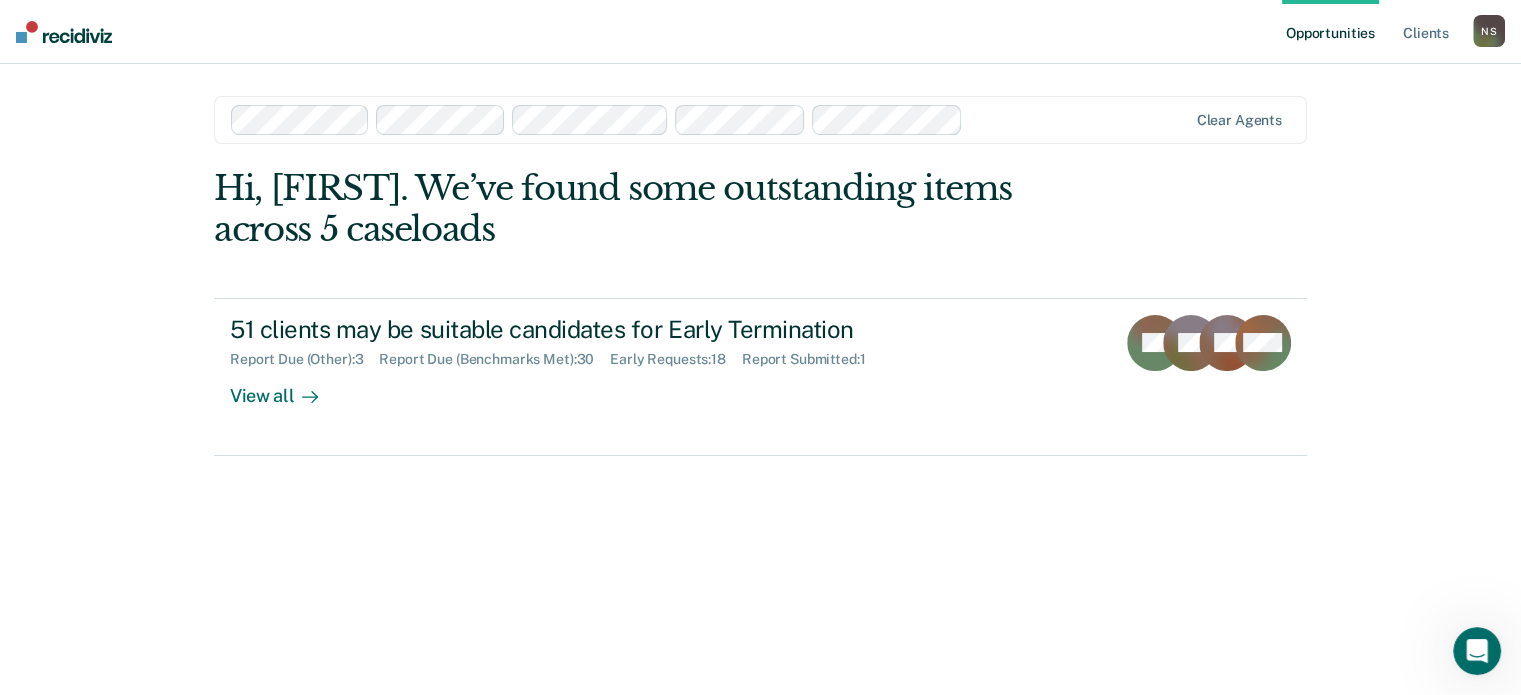scroll, scrollTop: 0, scrollLeft: 0, axis: both 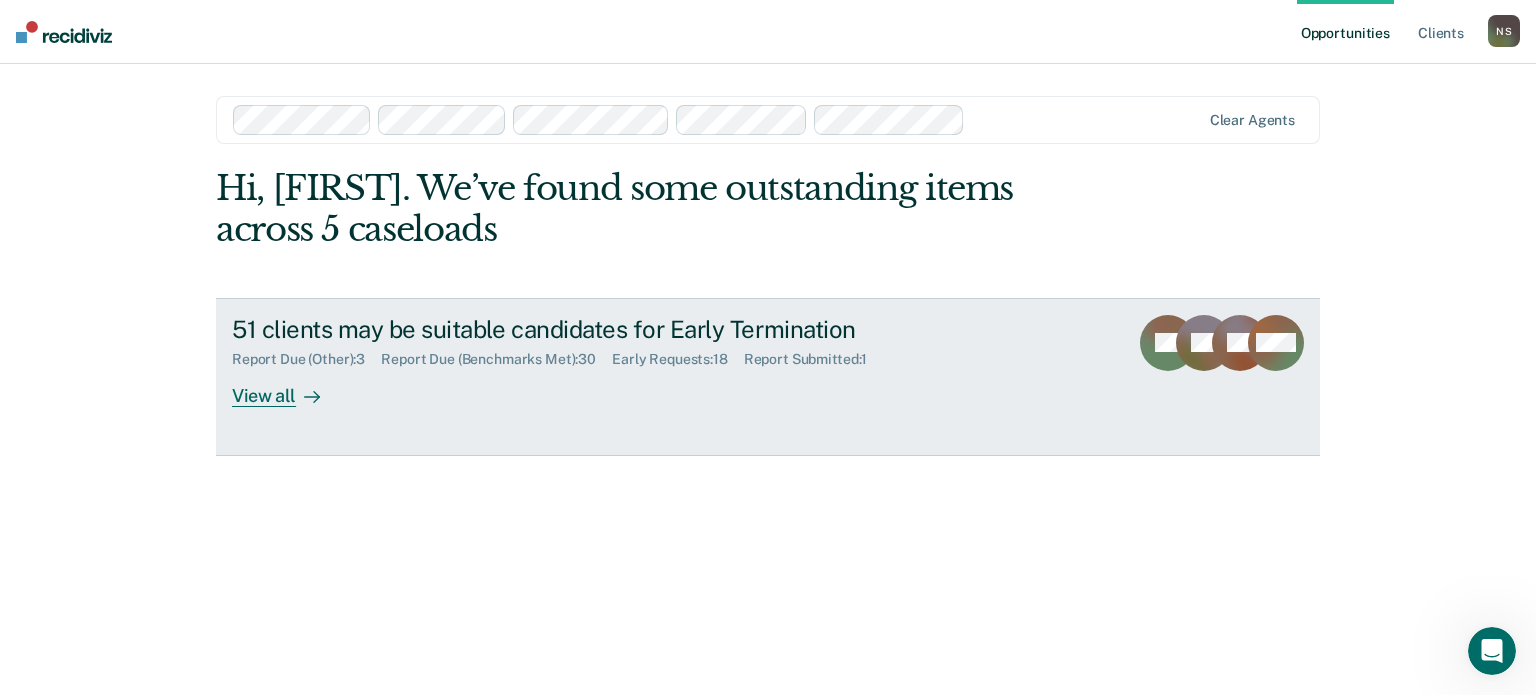 click on "View all" at bounding box center (288, 387) 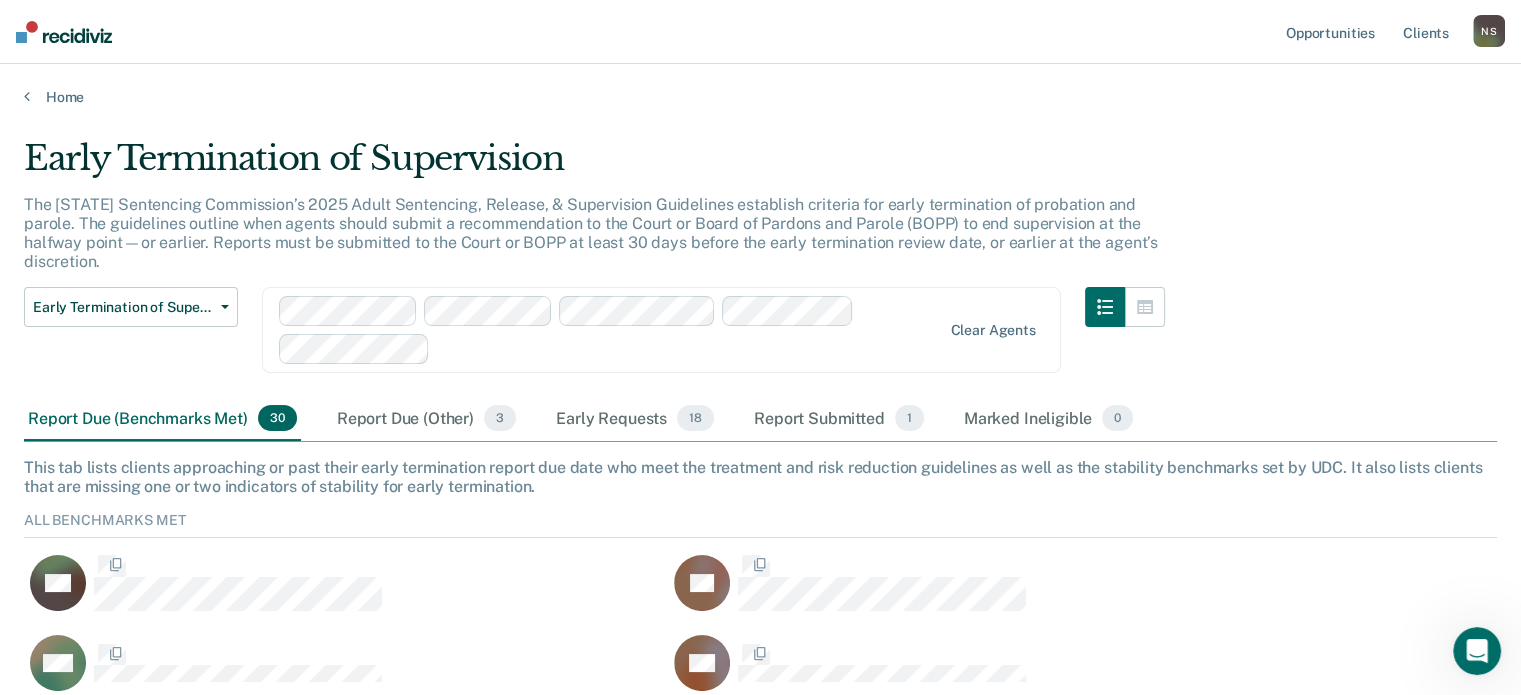 scroll, scrollTop: 16, scrollLeft: 16, axis: both 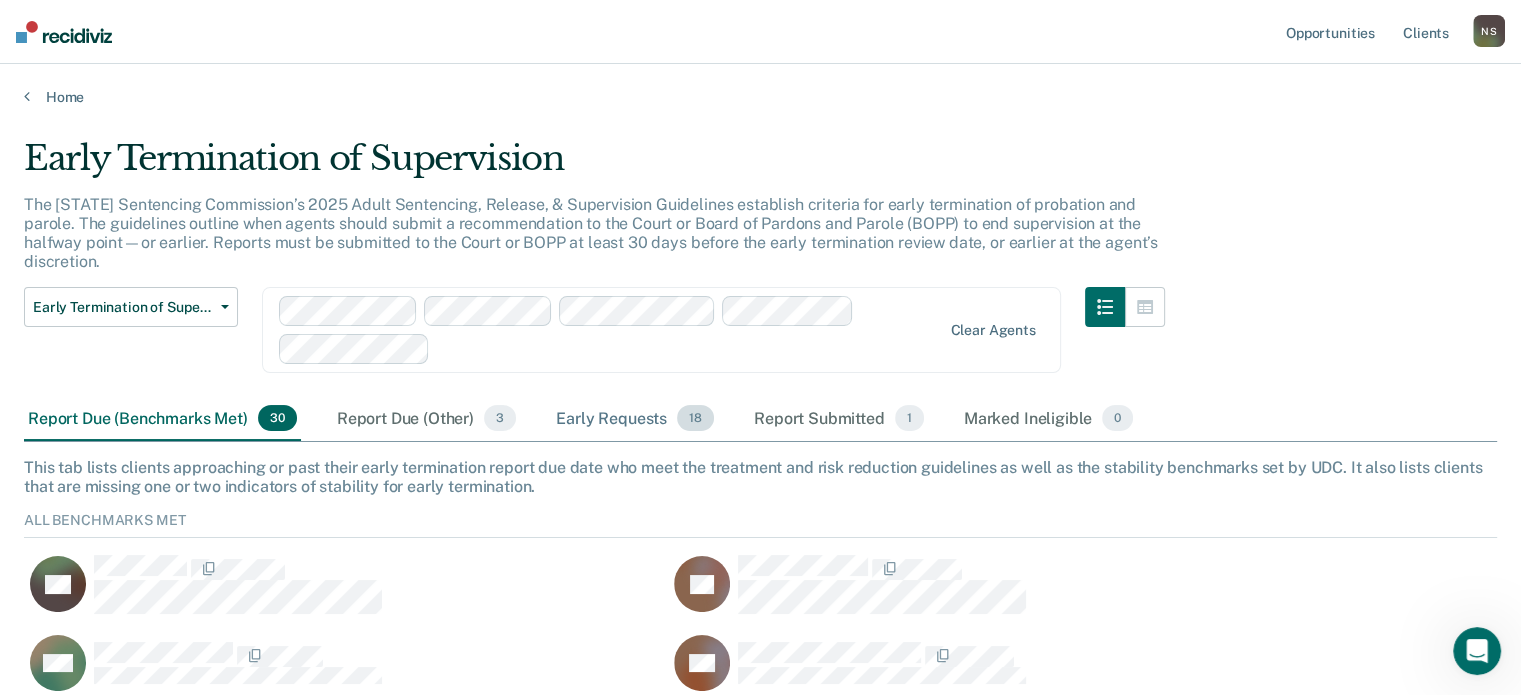 click on "Early Requests 18" at bounding box center [635, 419] 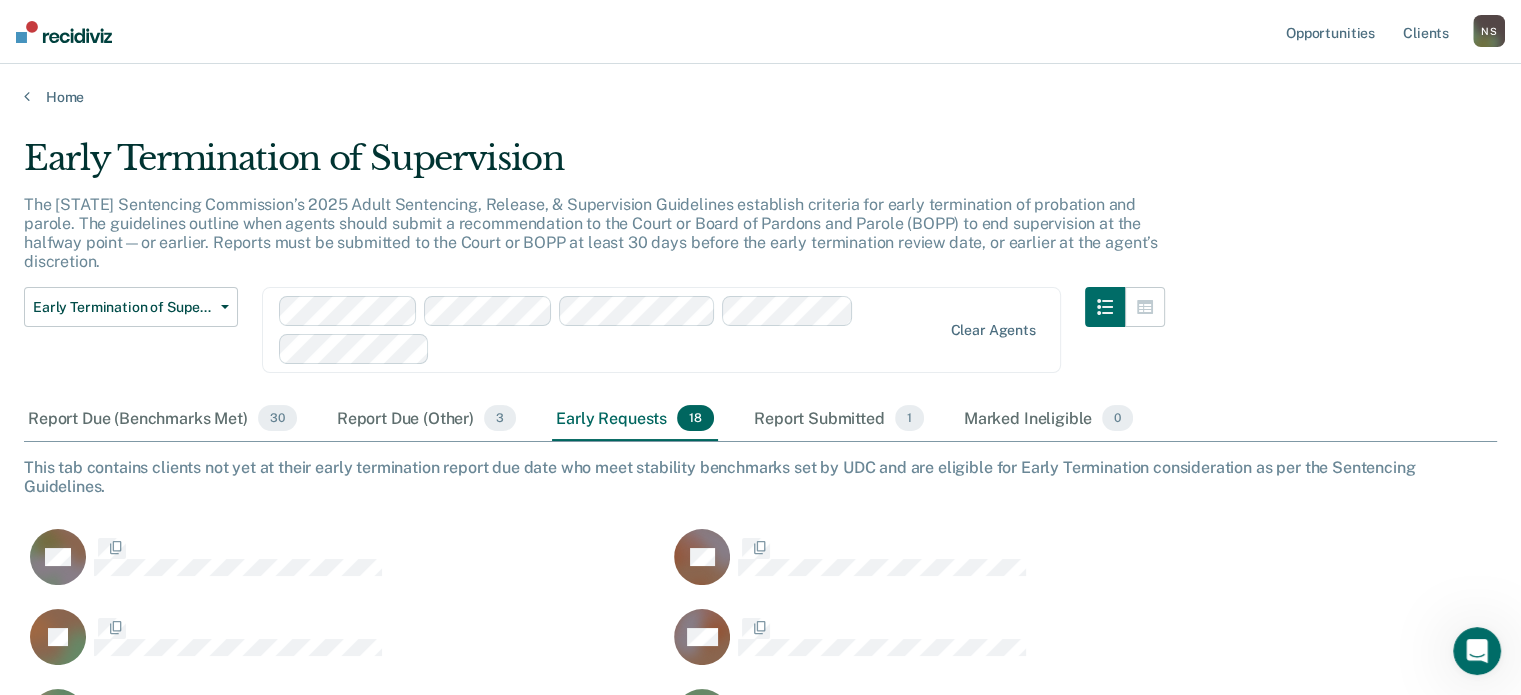 scroll, scrollTop: 16, scrollLeft: 16, axis: both 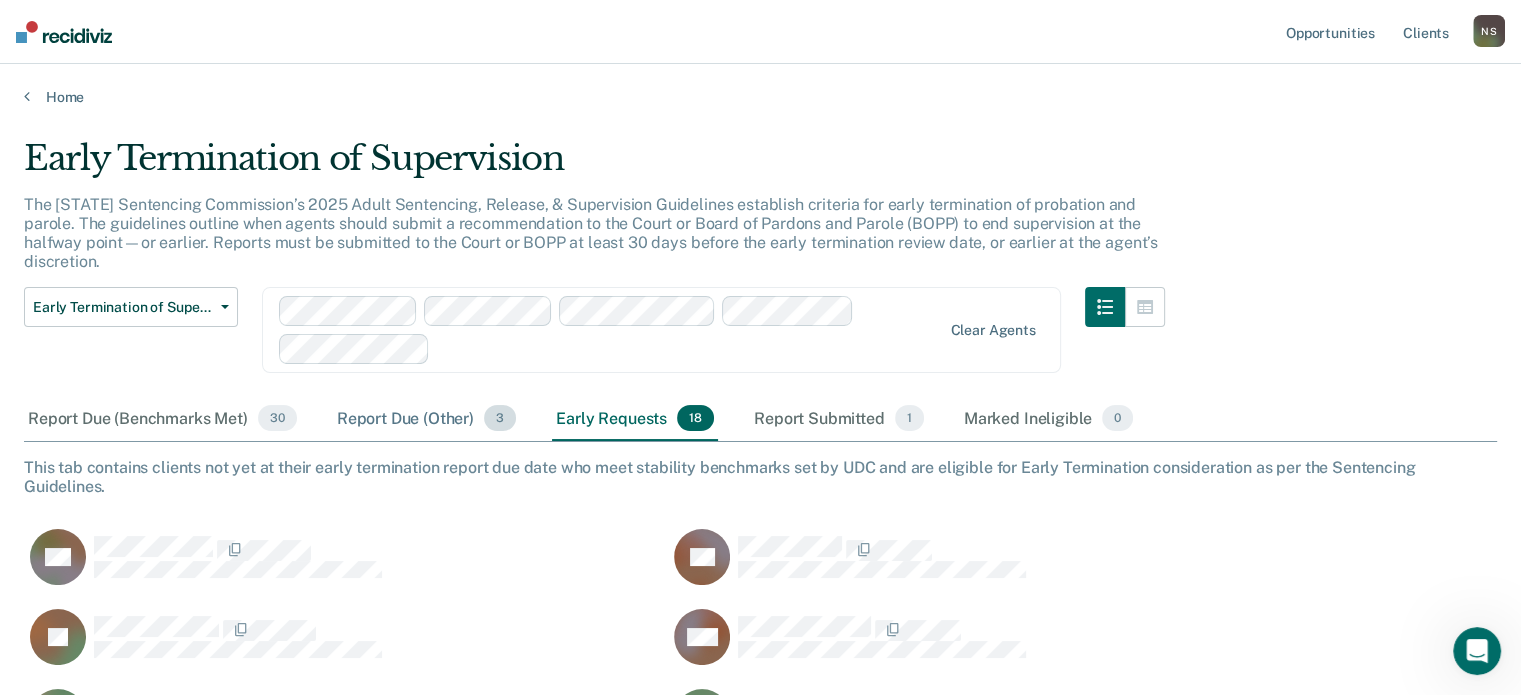 click on "Report Due (Other) 3" at bounding box center [426, 419] 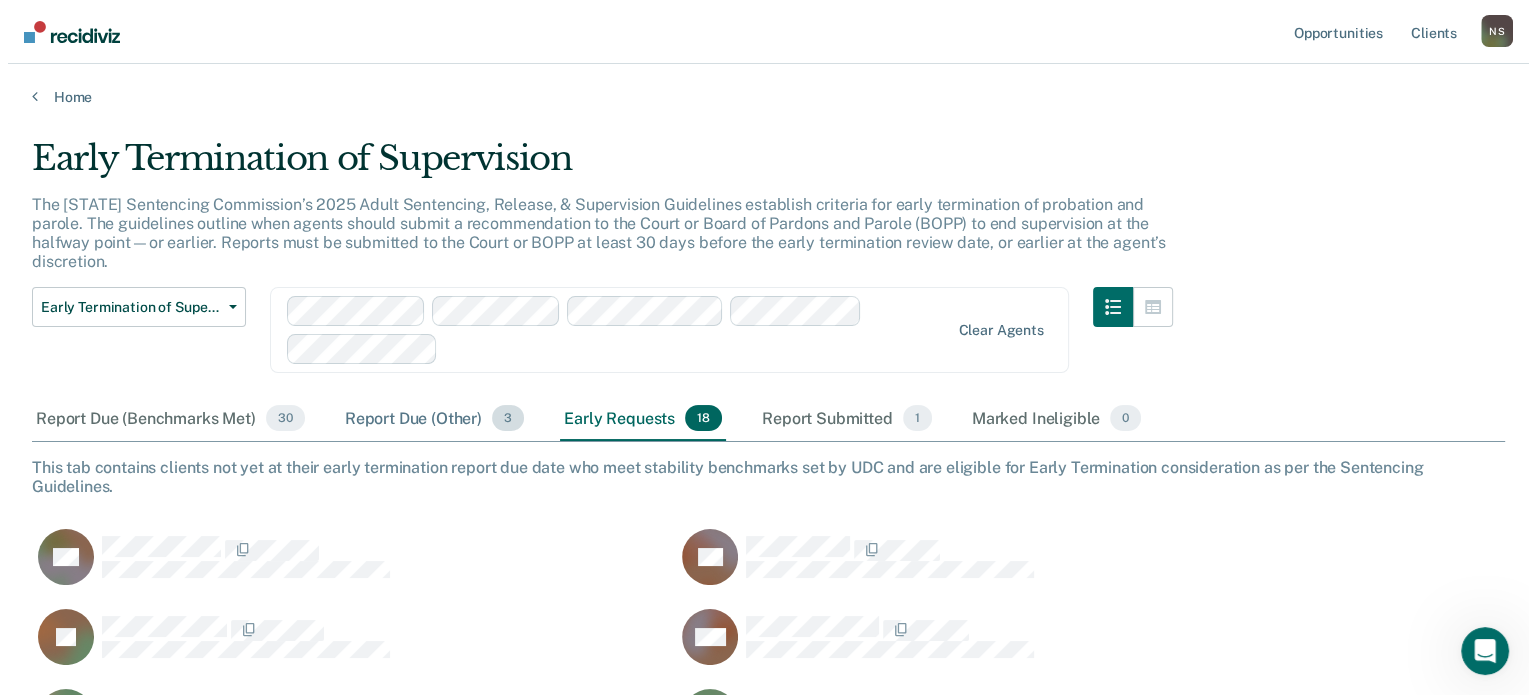 scroll, scrollTop: 488, scrollLeft: 1457, axis: both 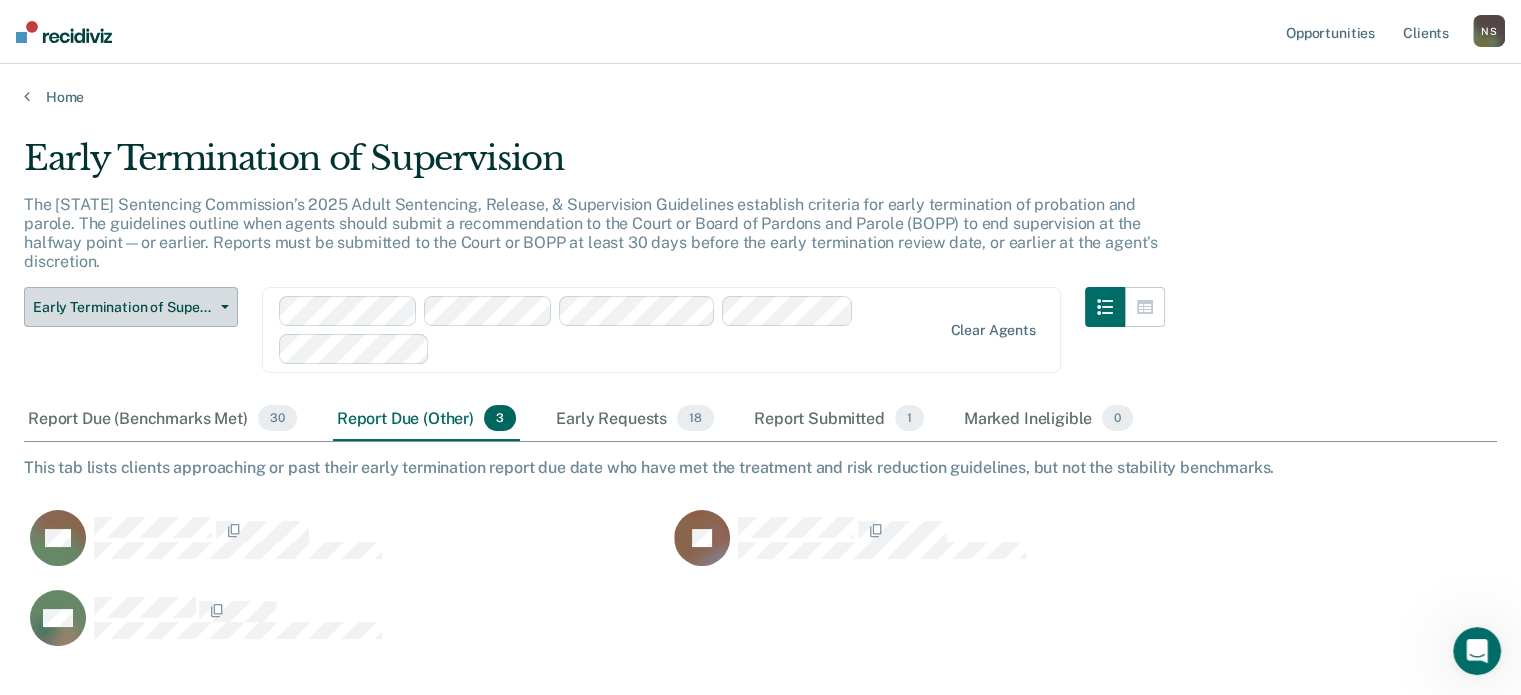 click 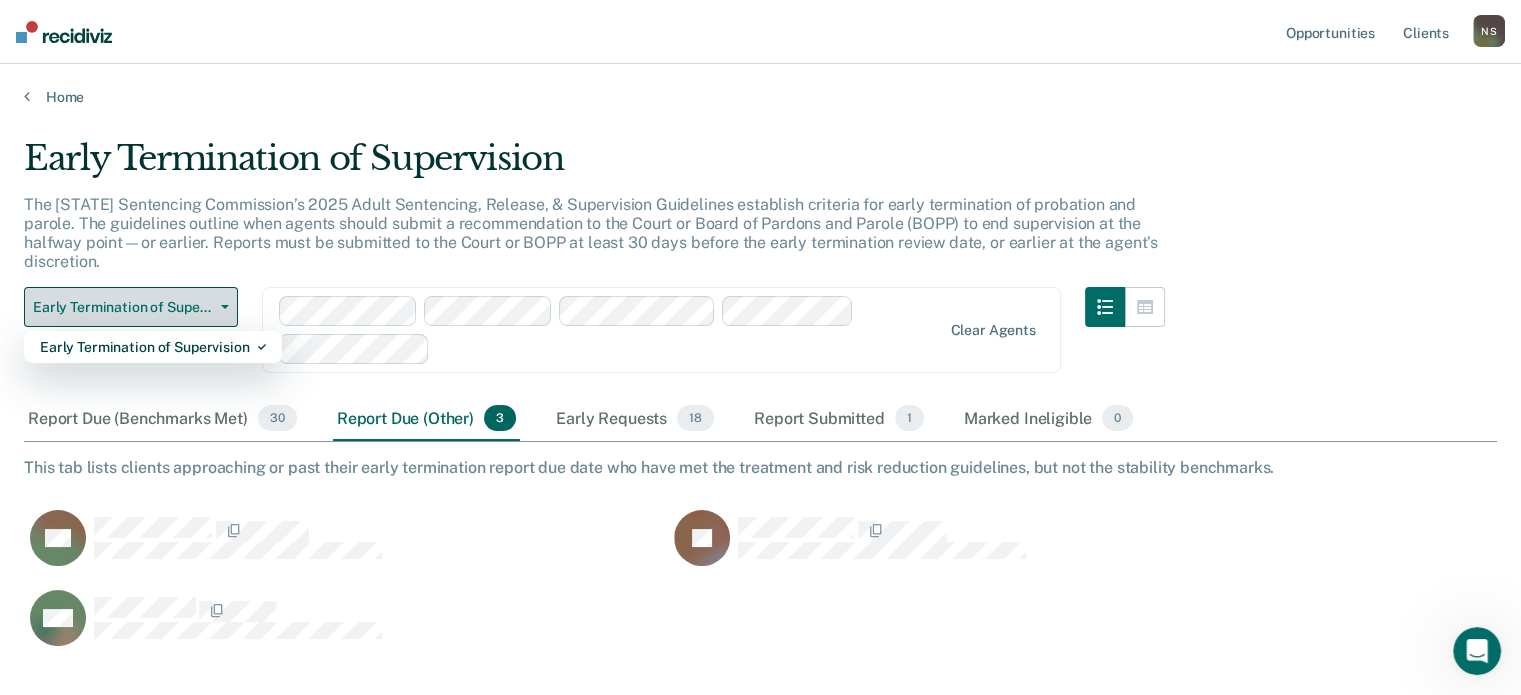 click 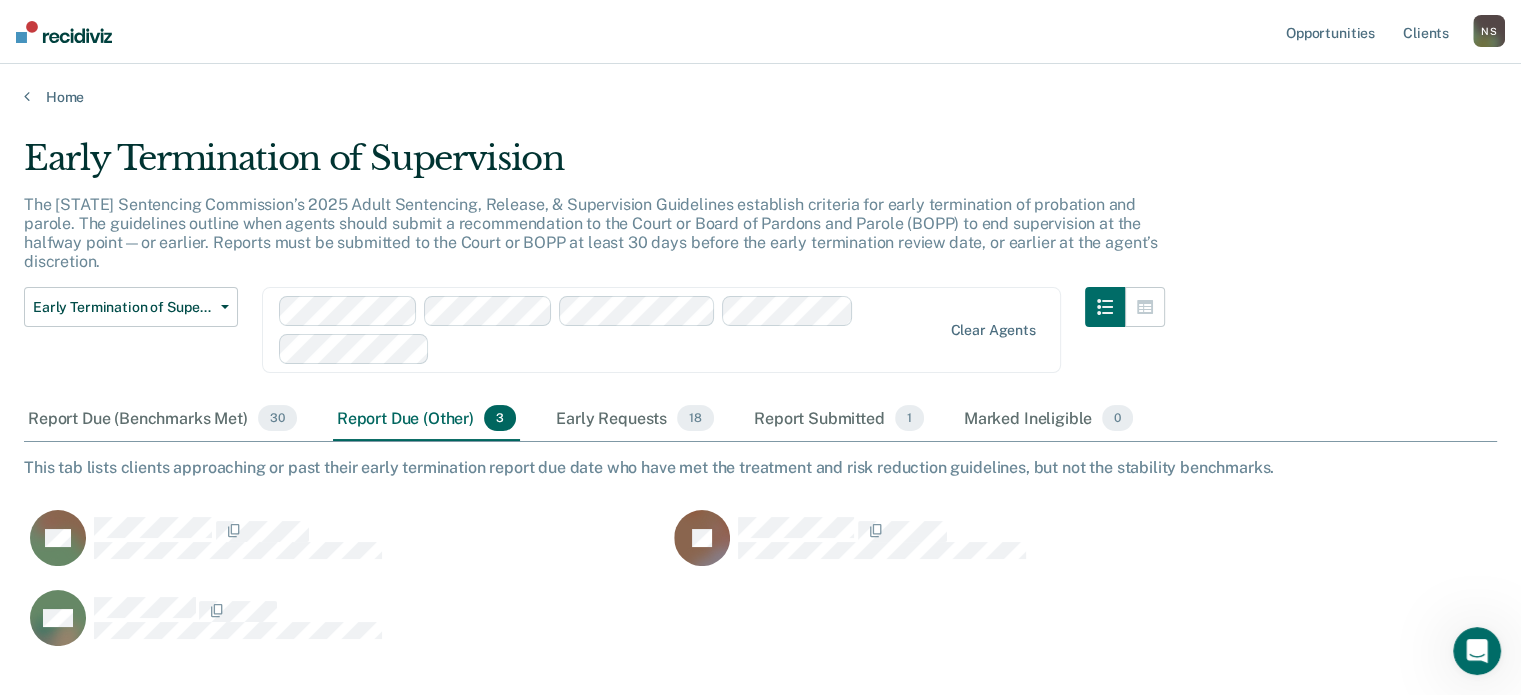 click on "[INITIAL] [INITIAL]" at bounding box center (1489, 31) 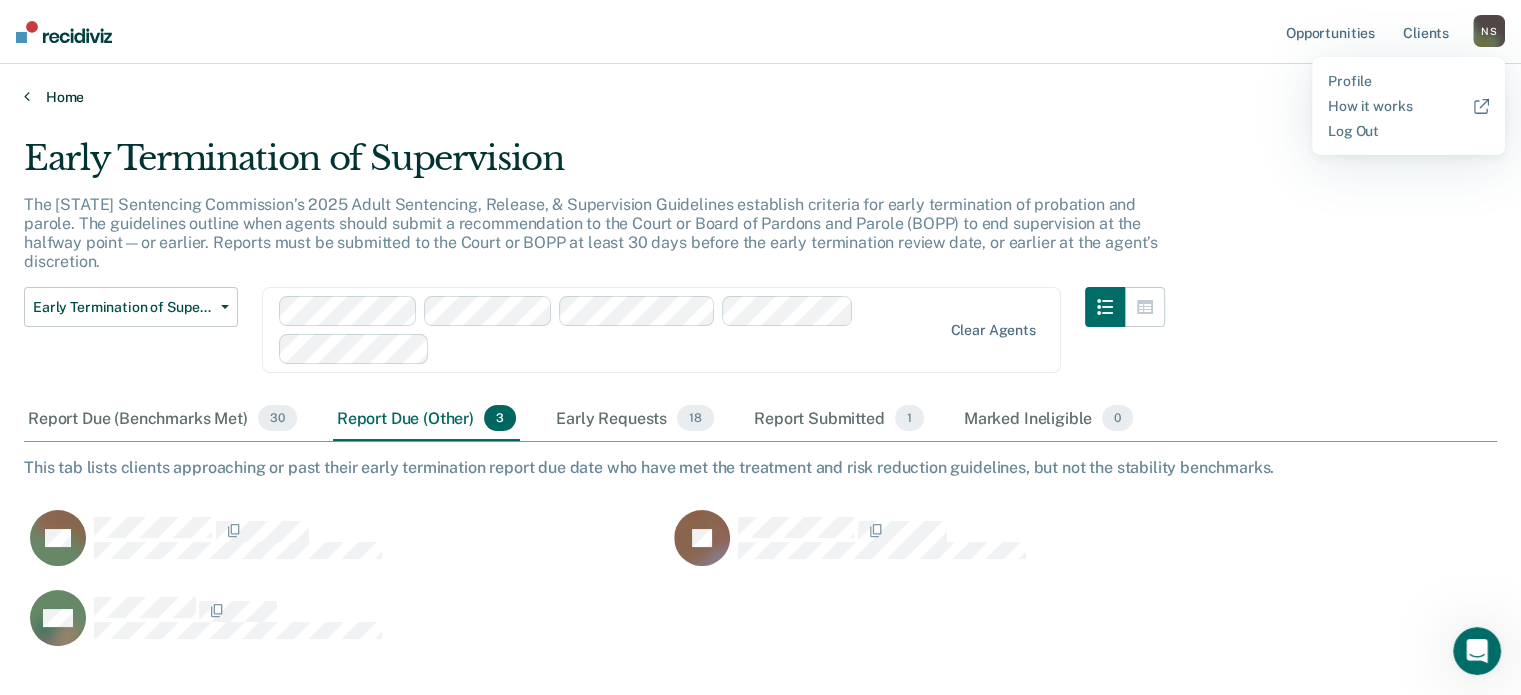 click on "Home" at bounding box center [760, 97] 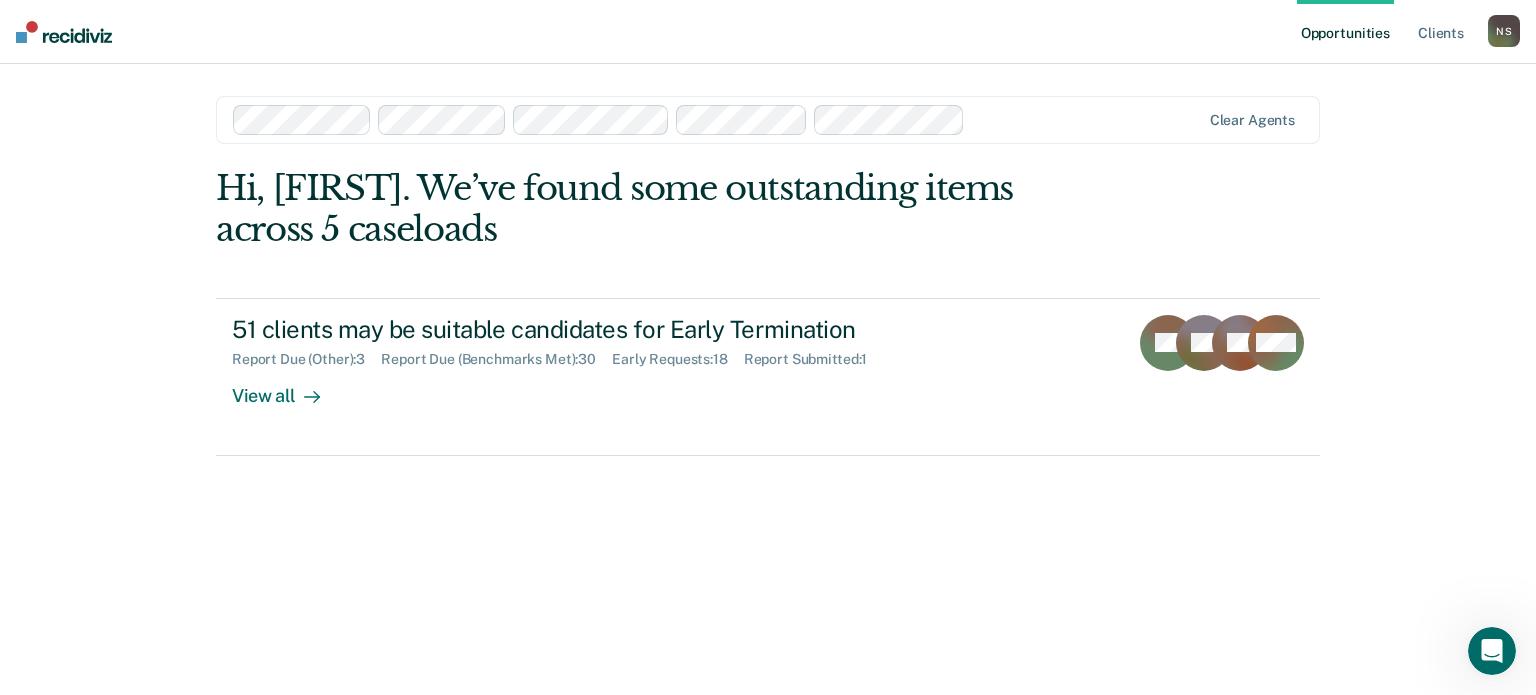 click on "[INITIAL] [INITIAL]" at bounding box center (1504, 31) 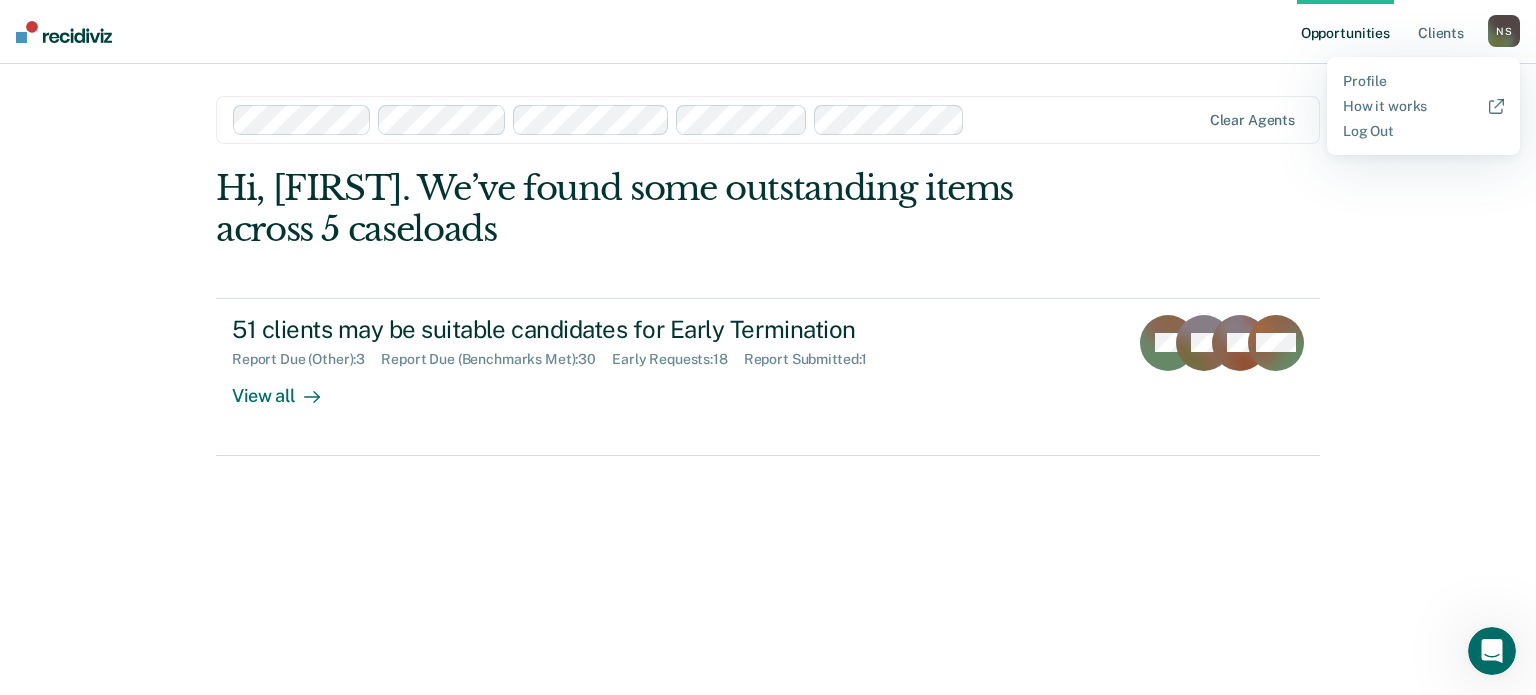 drag, startPoint x: 868, startPoint y: 35, endPoint x: 857, endPoint y: 39, distance: 11.7046995 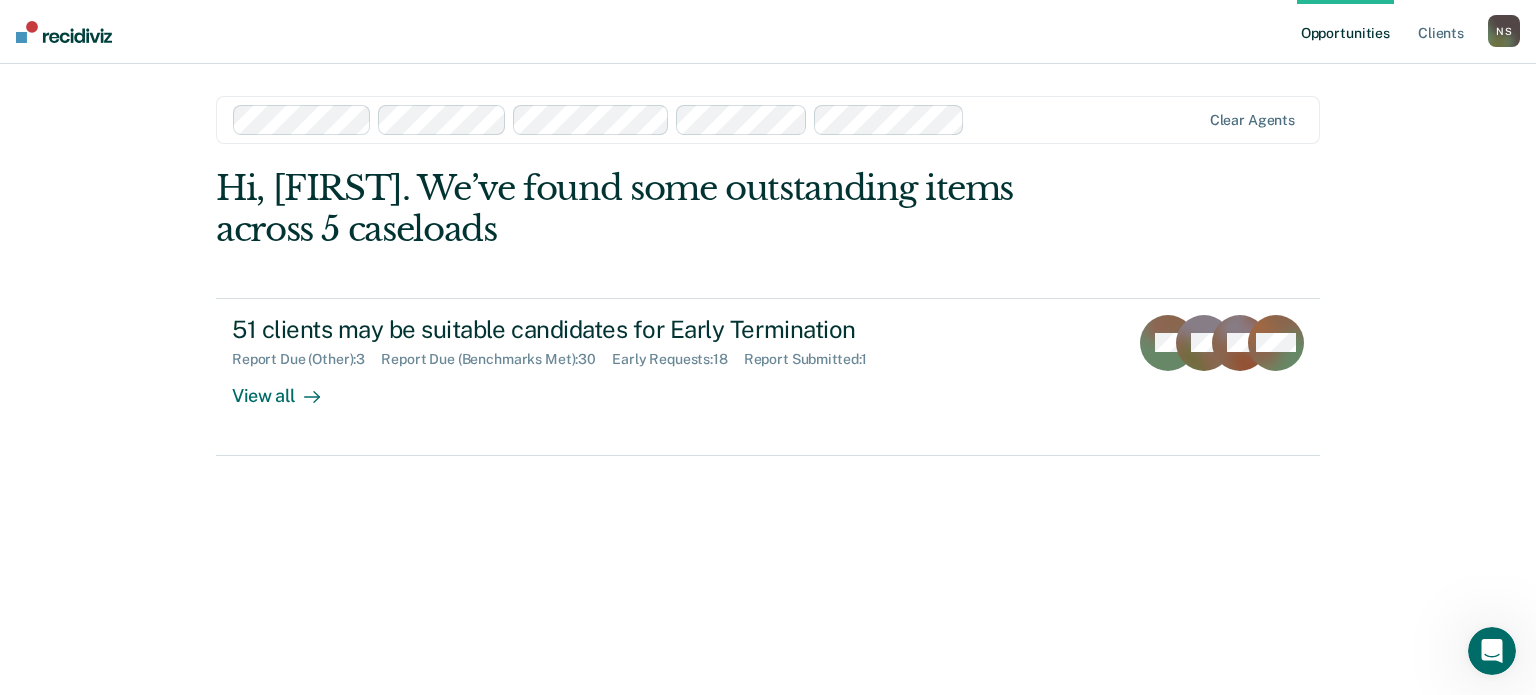 click on "Hi, [FIRST]. We’ve found some outstanding items across 5 caseloads 51 clients may be suitable candidates for Early Termination Report Due (Other) :  3 Report Due (Benchmarks Met) :  30 Early Requests :  18 Report Submitted :  1 View all   DR SC DK + 48" at bounding box center (768, 312) 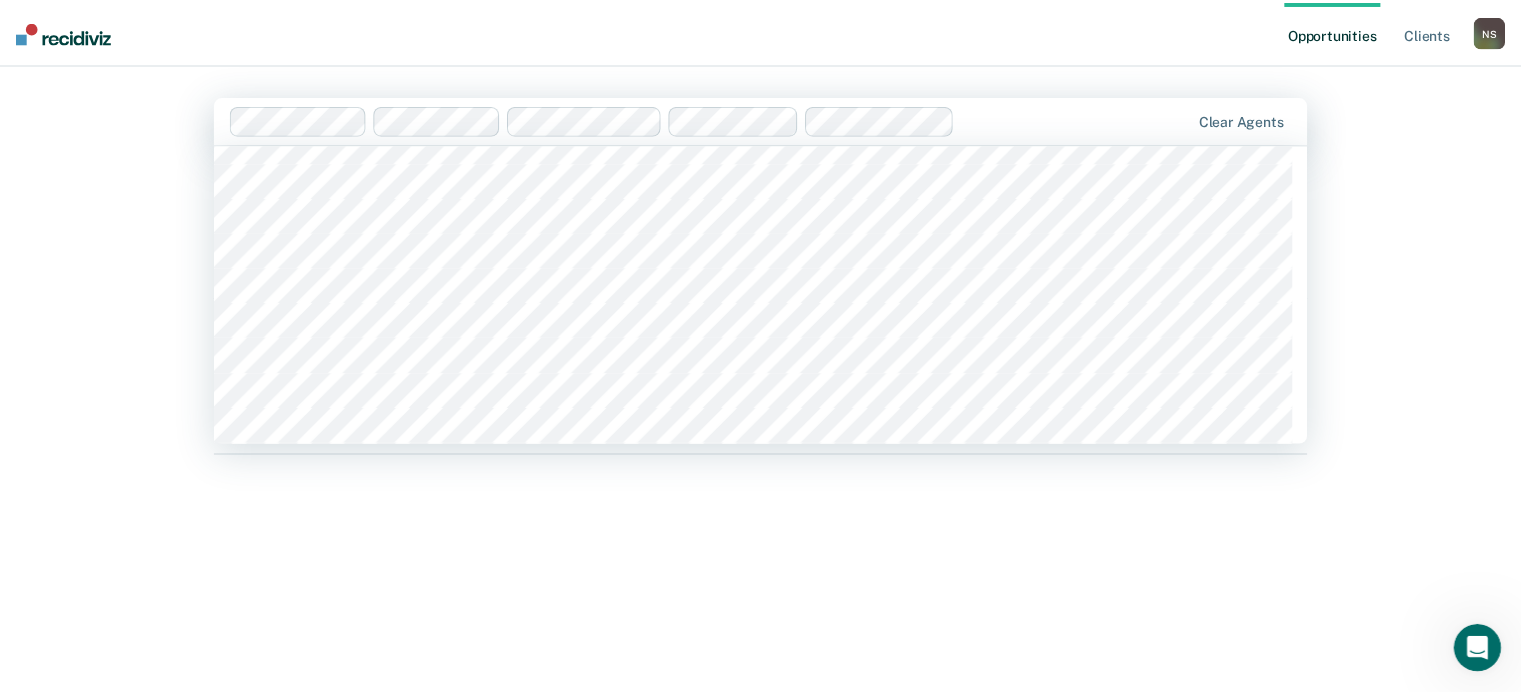 scroll, scrollTop: 2300, scrollLeft: 0, axis: vertical 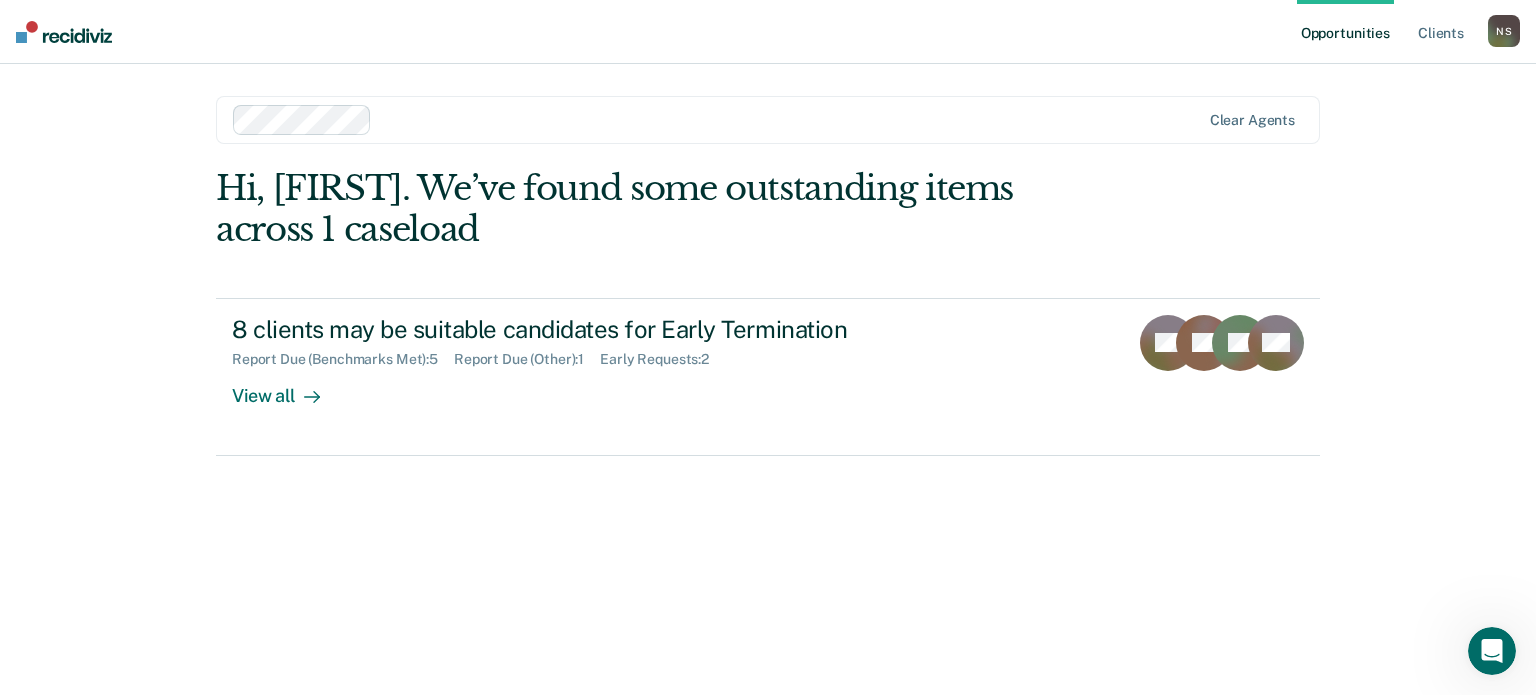 click on "Opportunities Client s [FIRST] [LAST] [INITIAL] [INITIAL] Profile How it works Log Out Clear   agents Hi, [FIRST]. We’ve found some outstanding items across 1 caseload 8 clients may be suitable candidates for Early Termination Report Due (Benchmarks Met) :  5 Report Due (Other) :  1 Early Requests :  2 View all   SC TS TB + 5" at bounding box center (768, 347) 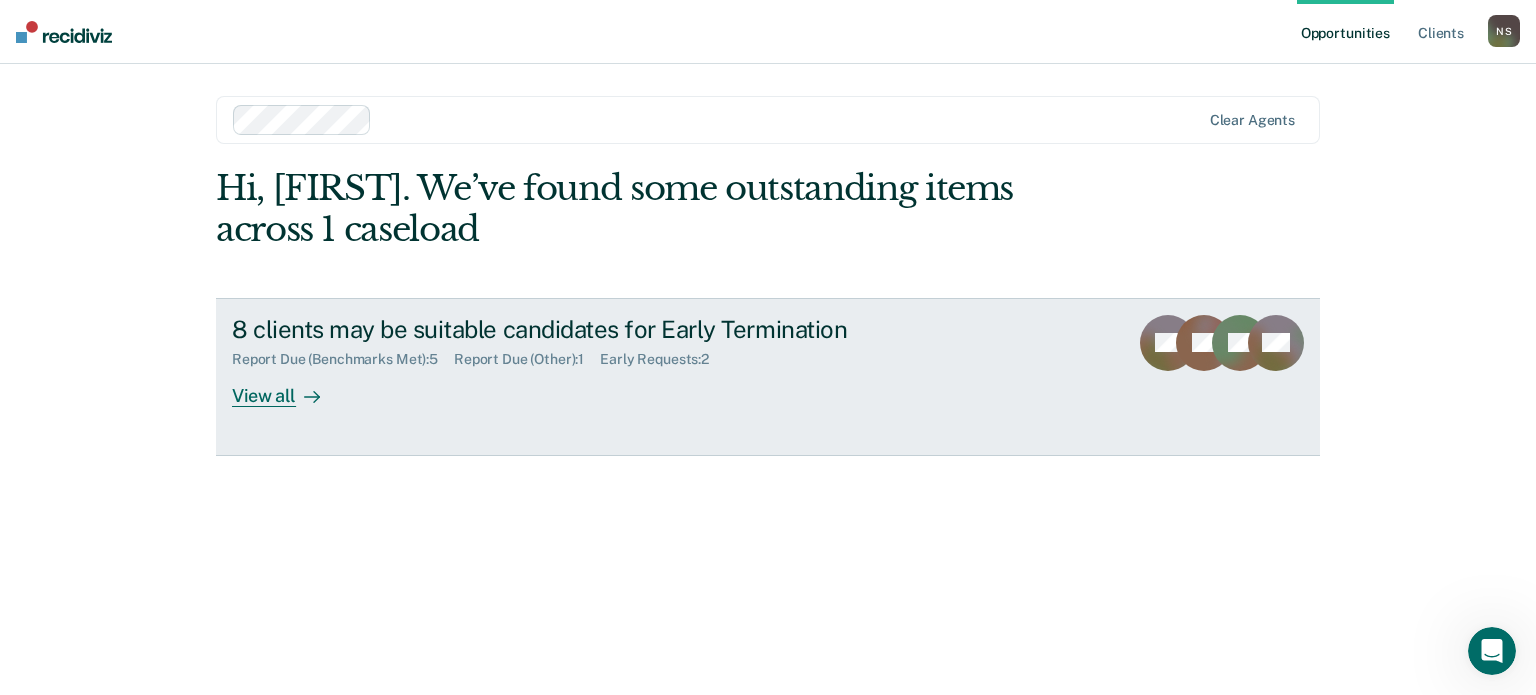 click on "View all" at bounding box center [288, 387] 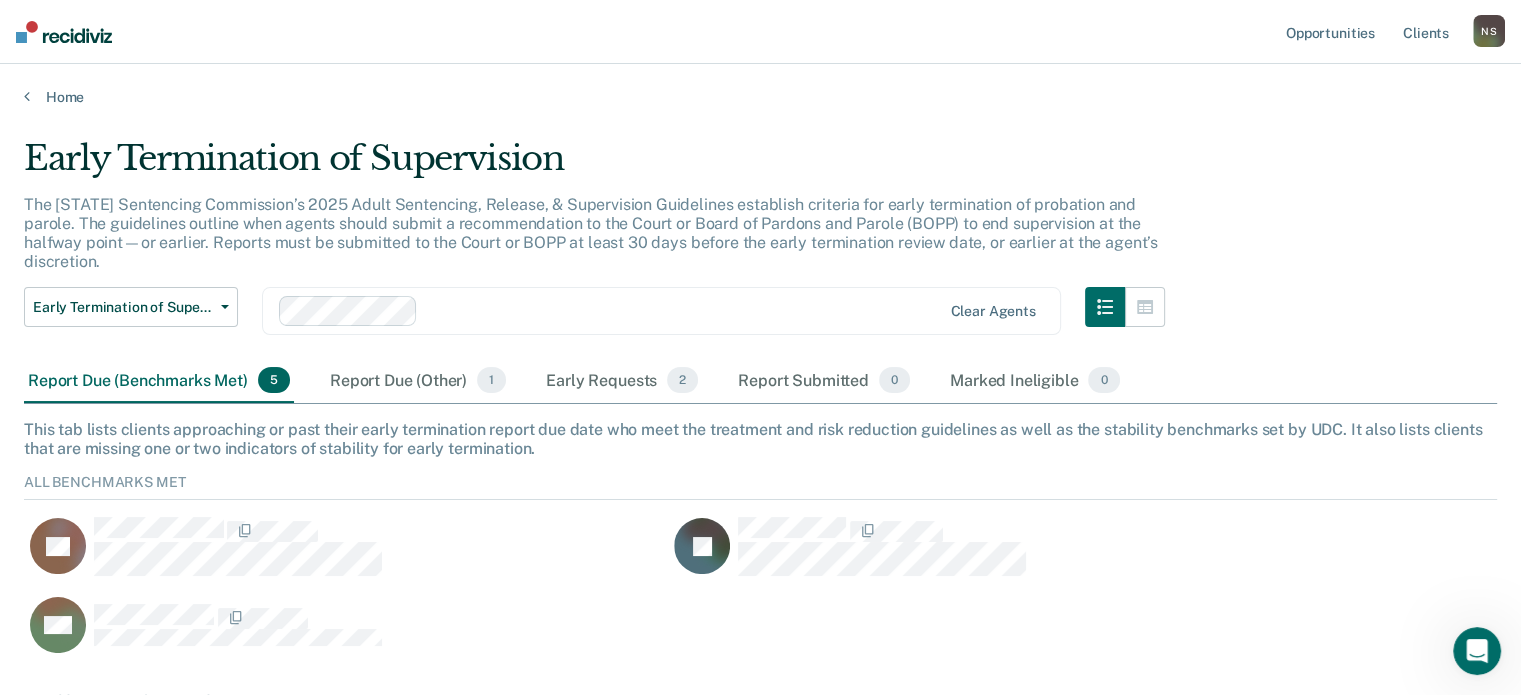 scroll, scrollTop: 16, scrollLeft: 16, axis: both 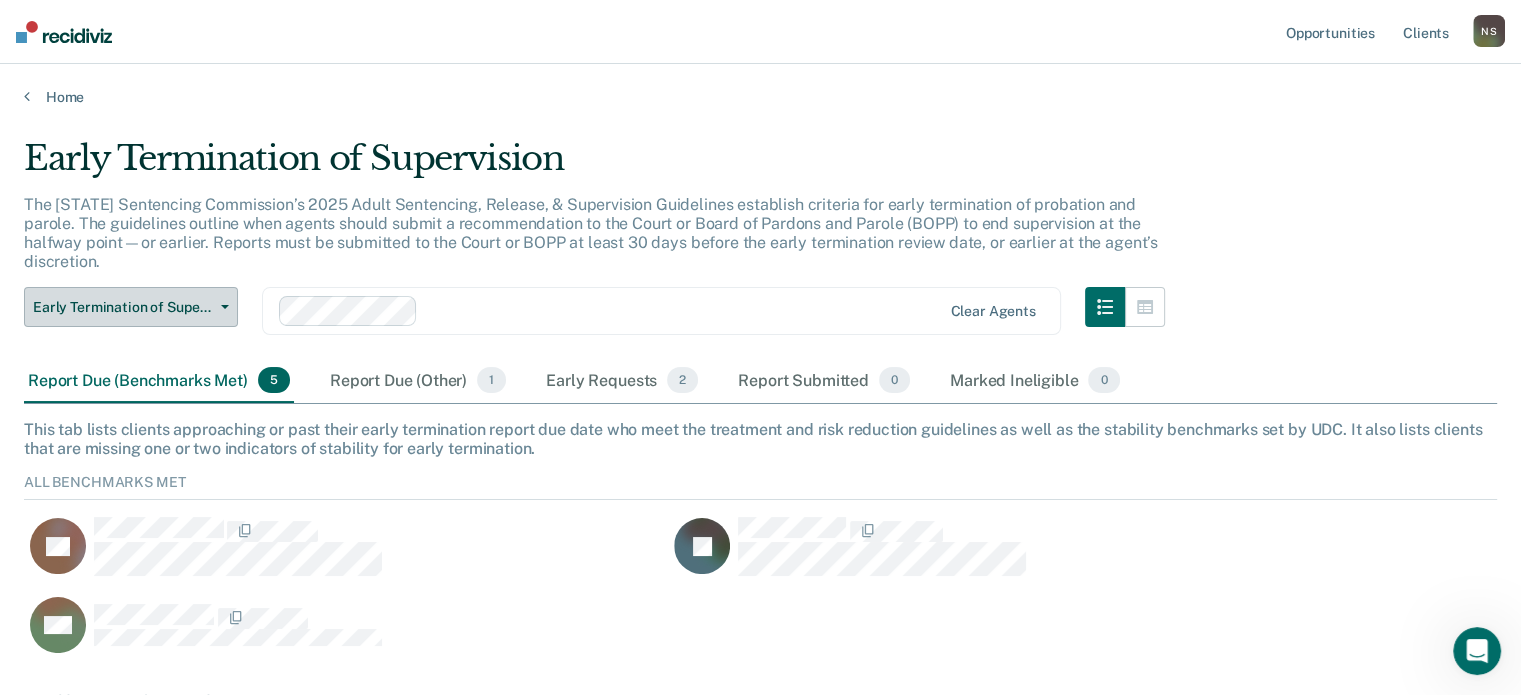 click 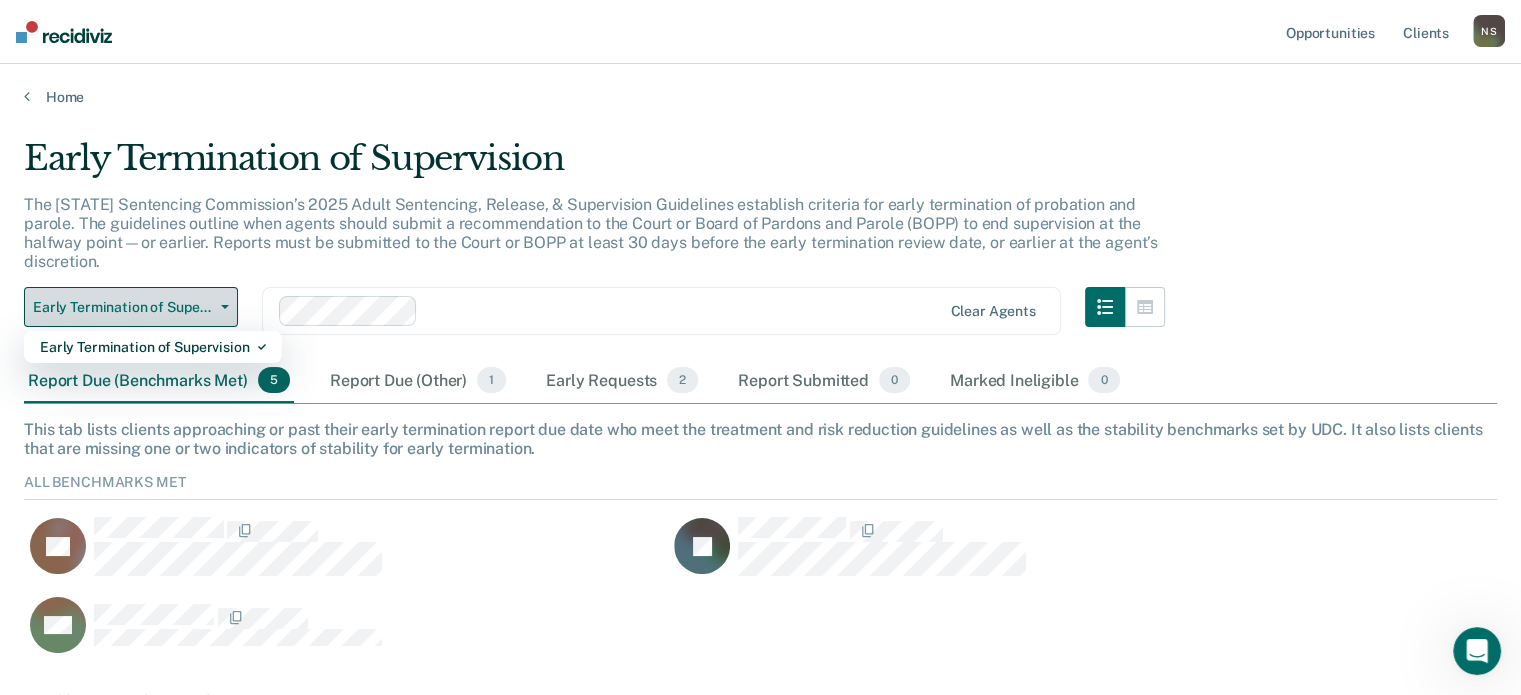click 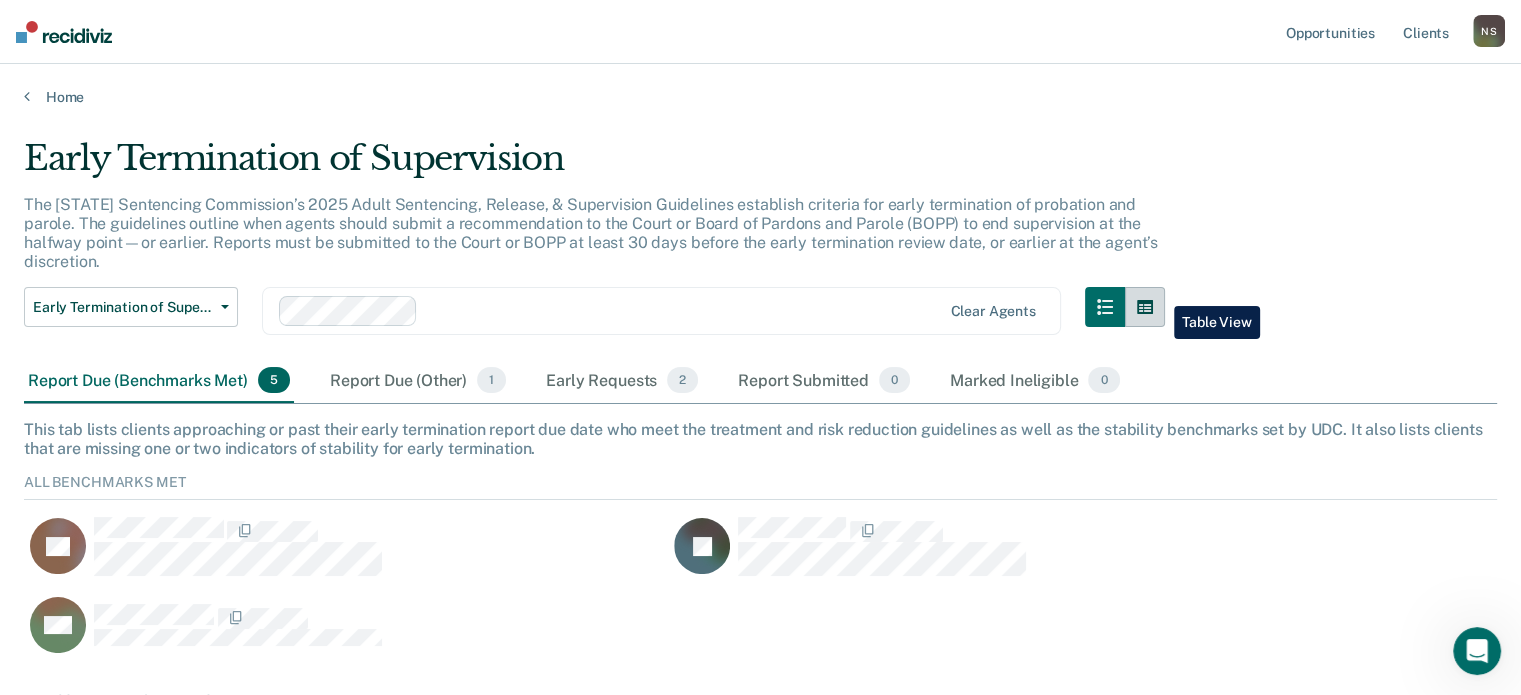 click 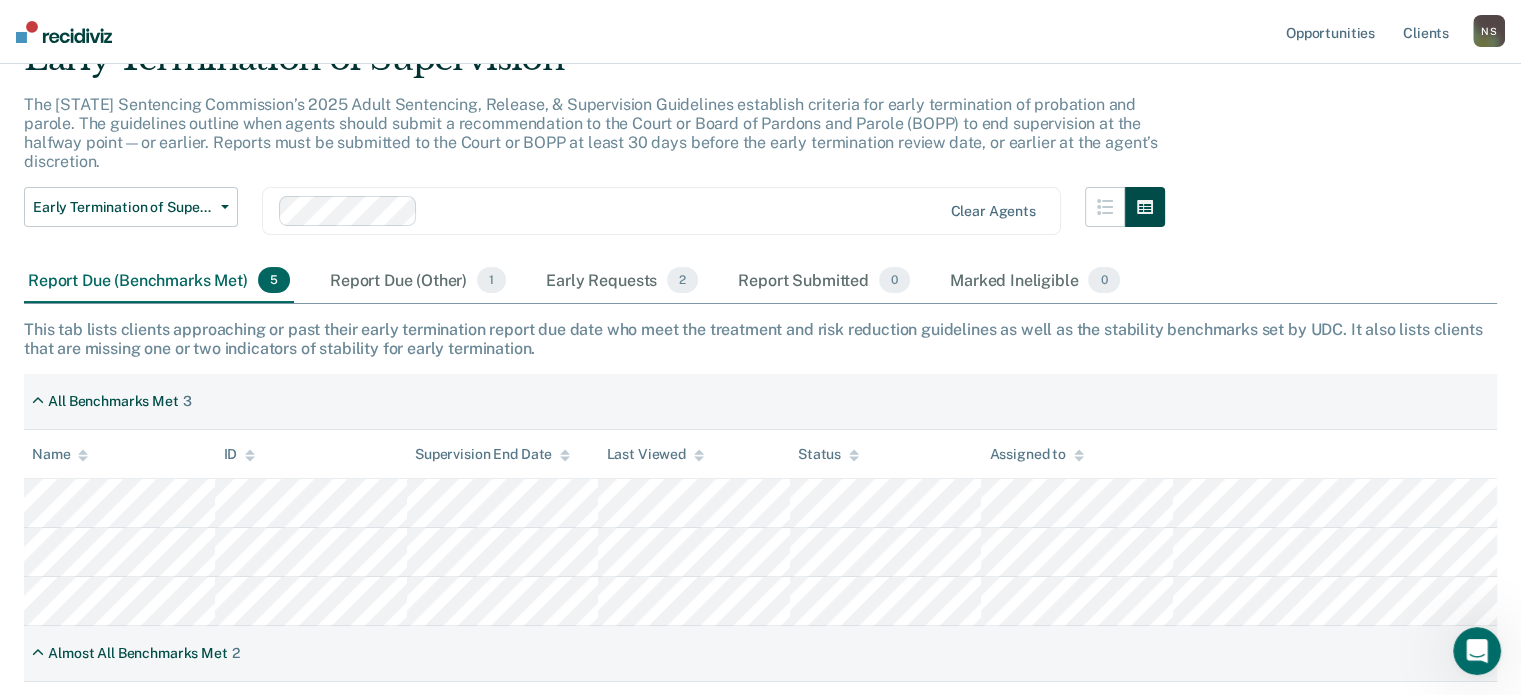 scroll, scrollTop: 0, scrollLeft: 0, axis: both 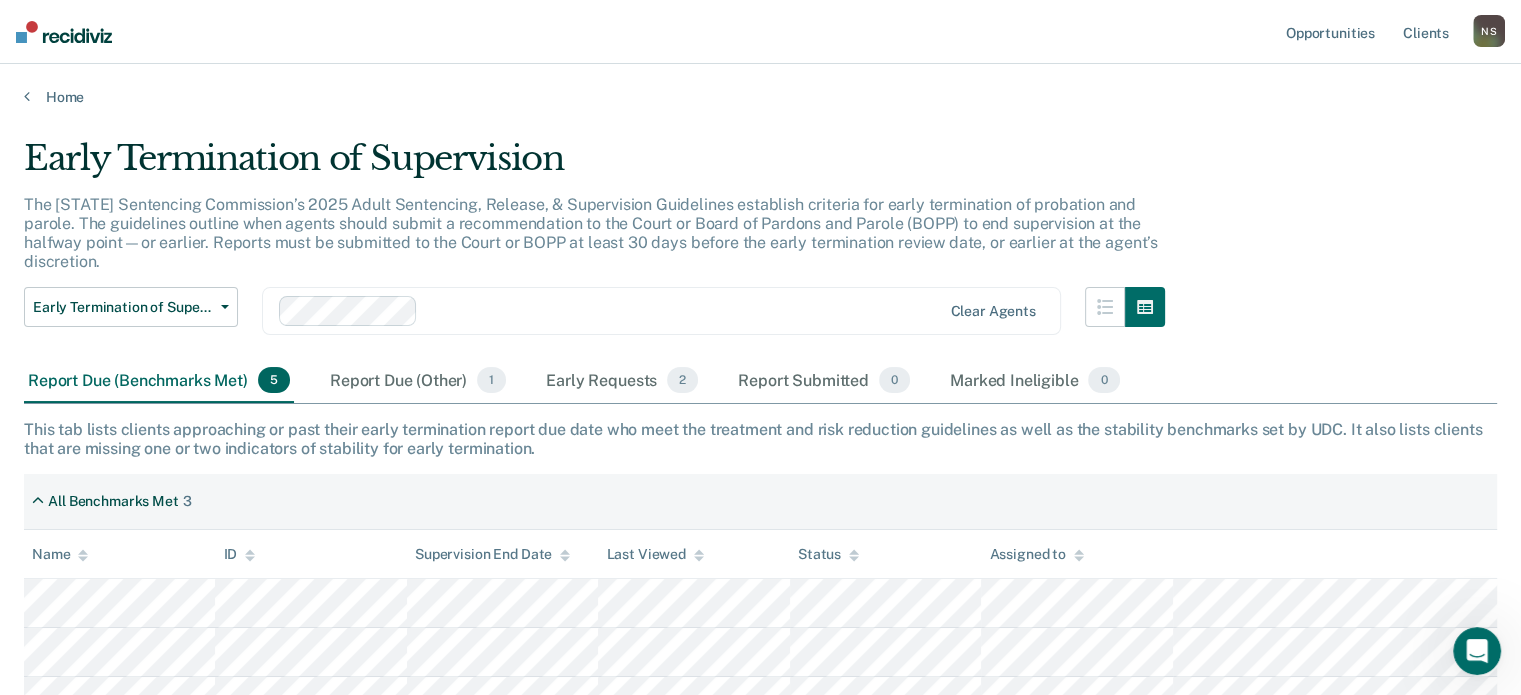 click at bounding box center [683, 311] 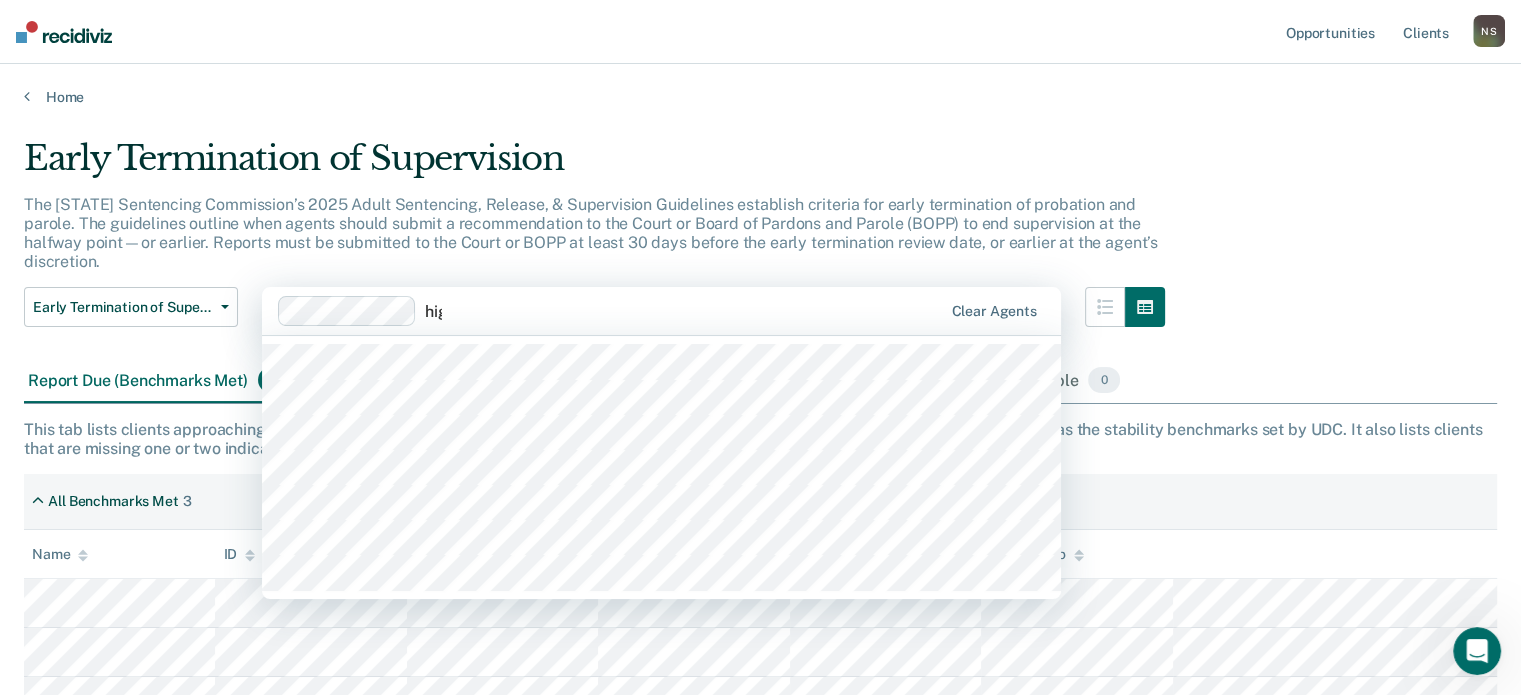 type on "higg" 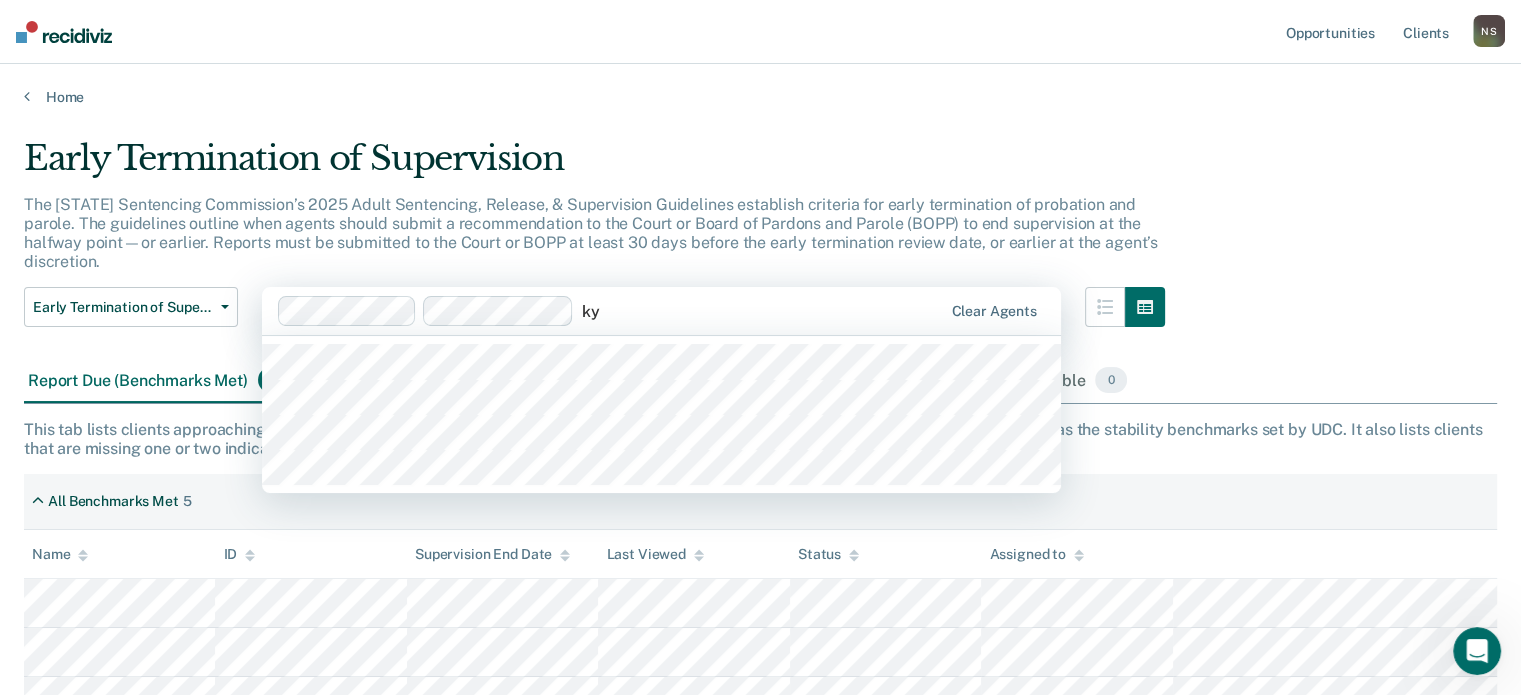 type on "kyl" 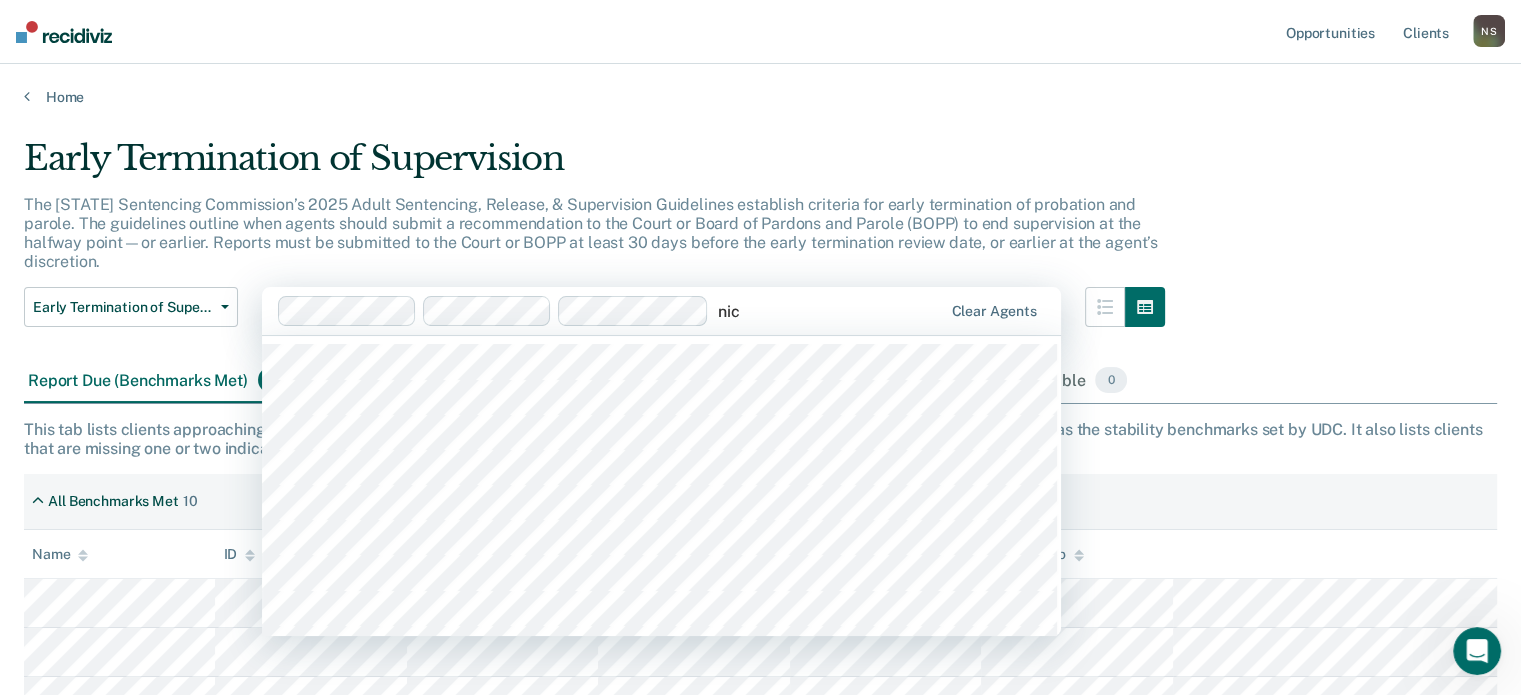 type on "nich" 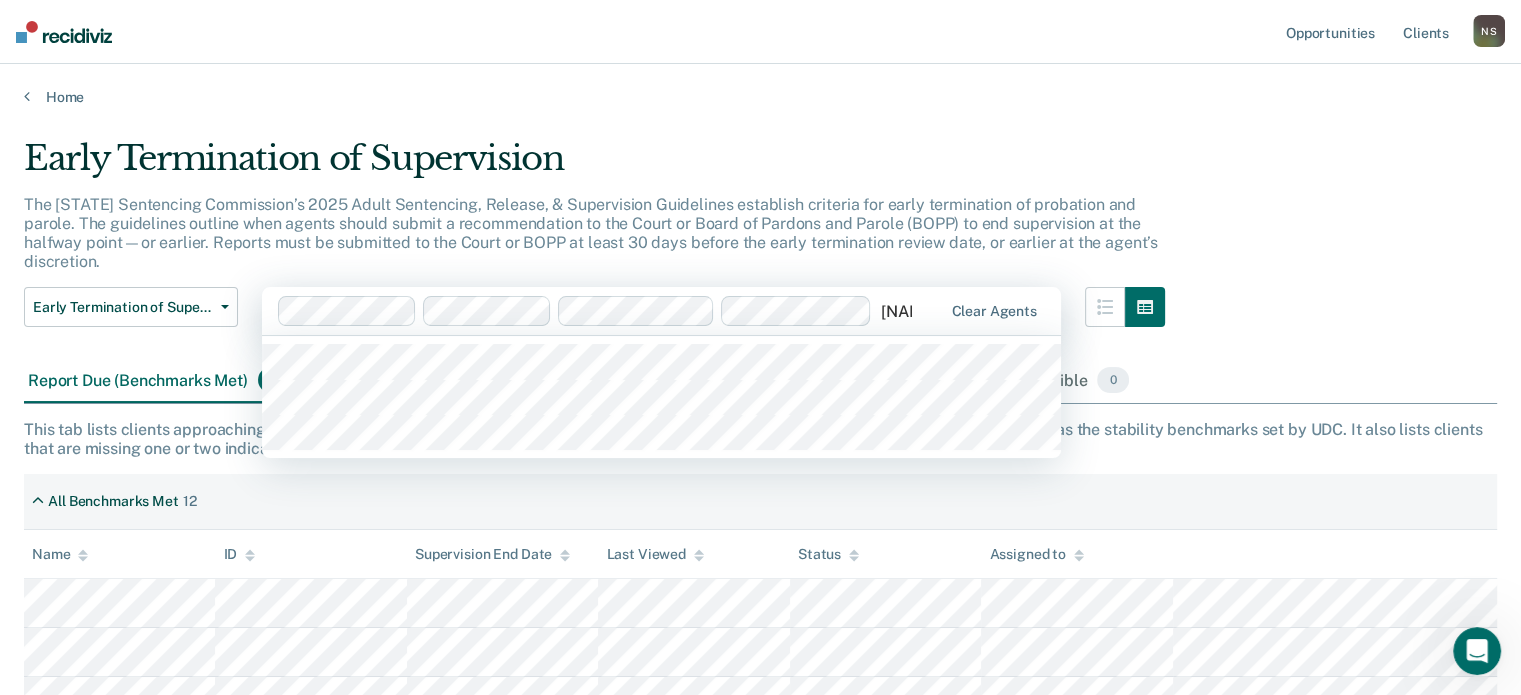 type on "paul" 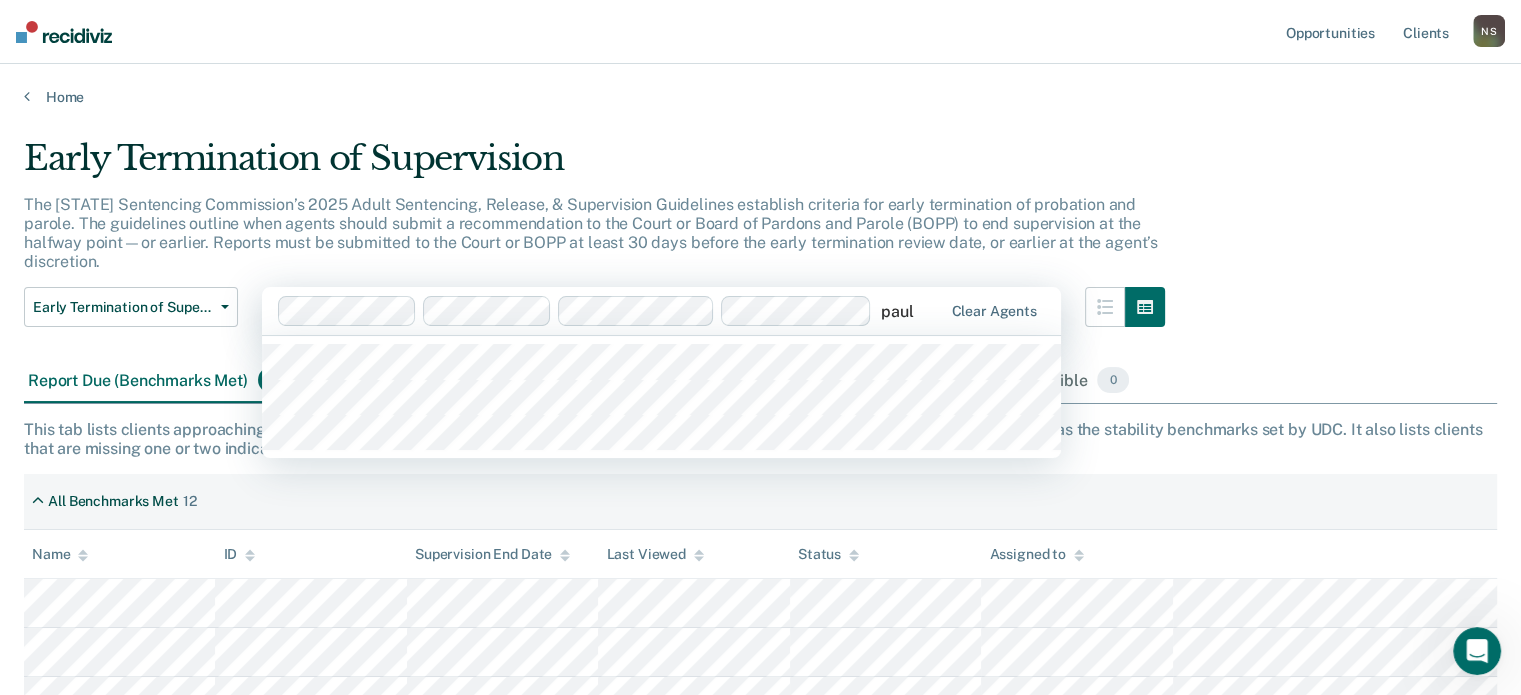 type 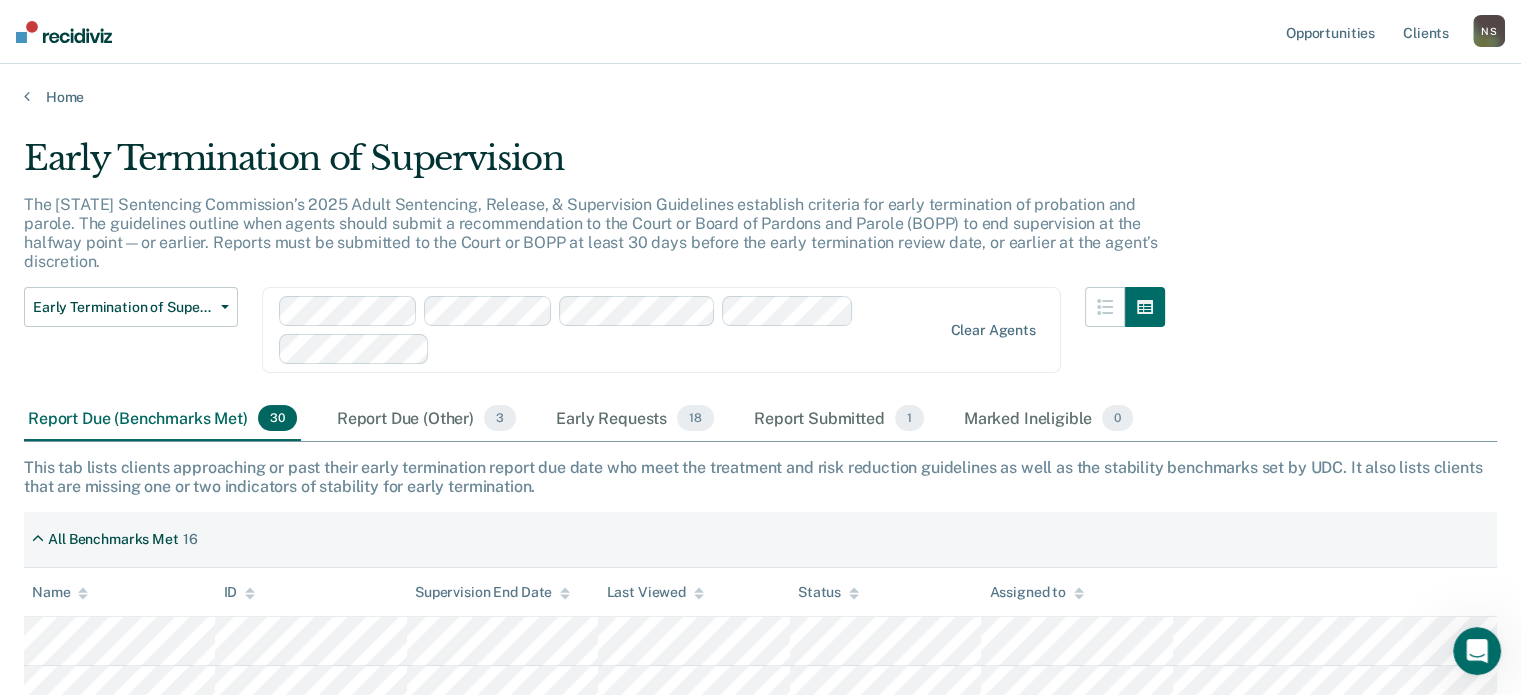 click on "Early Termination of Supervision   The [STATE] Sentencing Commission’s 2025 Adult Sentencing, Release, & Supervision Guidelines establish criteria for early termination of probation and parole. The guidelines outline when agents should submit a recommendation to the Court or Board of Pardons and Parole (BOPP) to end supervision at the halfway point—or earlier. Reports must be submitted to the Court or BOPP at least 30 days before the early termination review date, or earlier at the agent’s discretion. Early Termination of Supervision Early Termination of Supervision Clear   agents Report Due (Benchmarks Met) 30 Report Due (Other) 3 Early Requests 18 Report Submitted 1 Marked Ineligible 0
To pick up a draggable item, press the space bar.
While dragging, use the arrow keys to move the item.
Press space again to drop the item in its new position, or press escape to cancel.
All Benchmarks Met 16 Name ID Supervision End Date Last Viewed Status Assigned to Almost All Benchmarks Met 14 Name ID" at bounding box center (760, 1162) 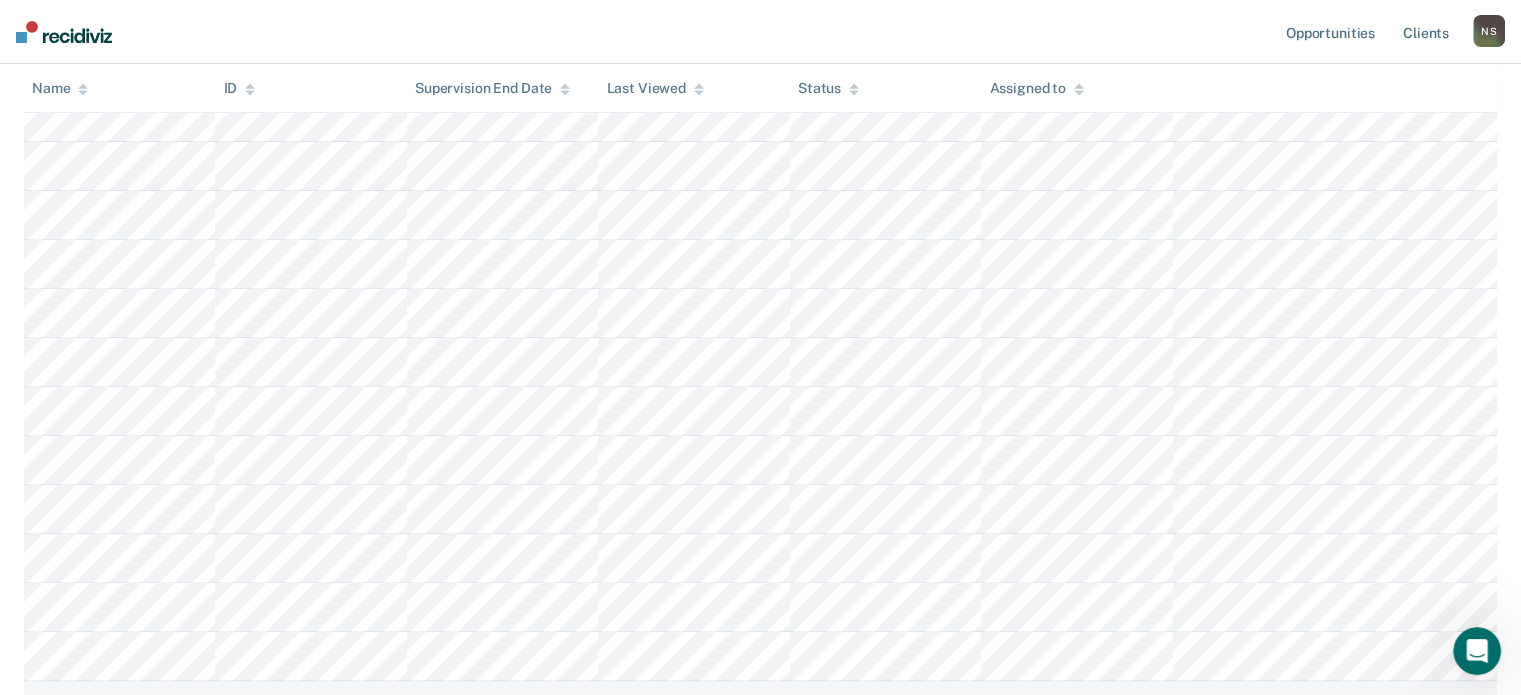 scroll, scrollTop: 120, scrollLeft: 0, axis: vertical 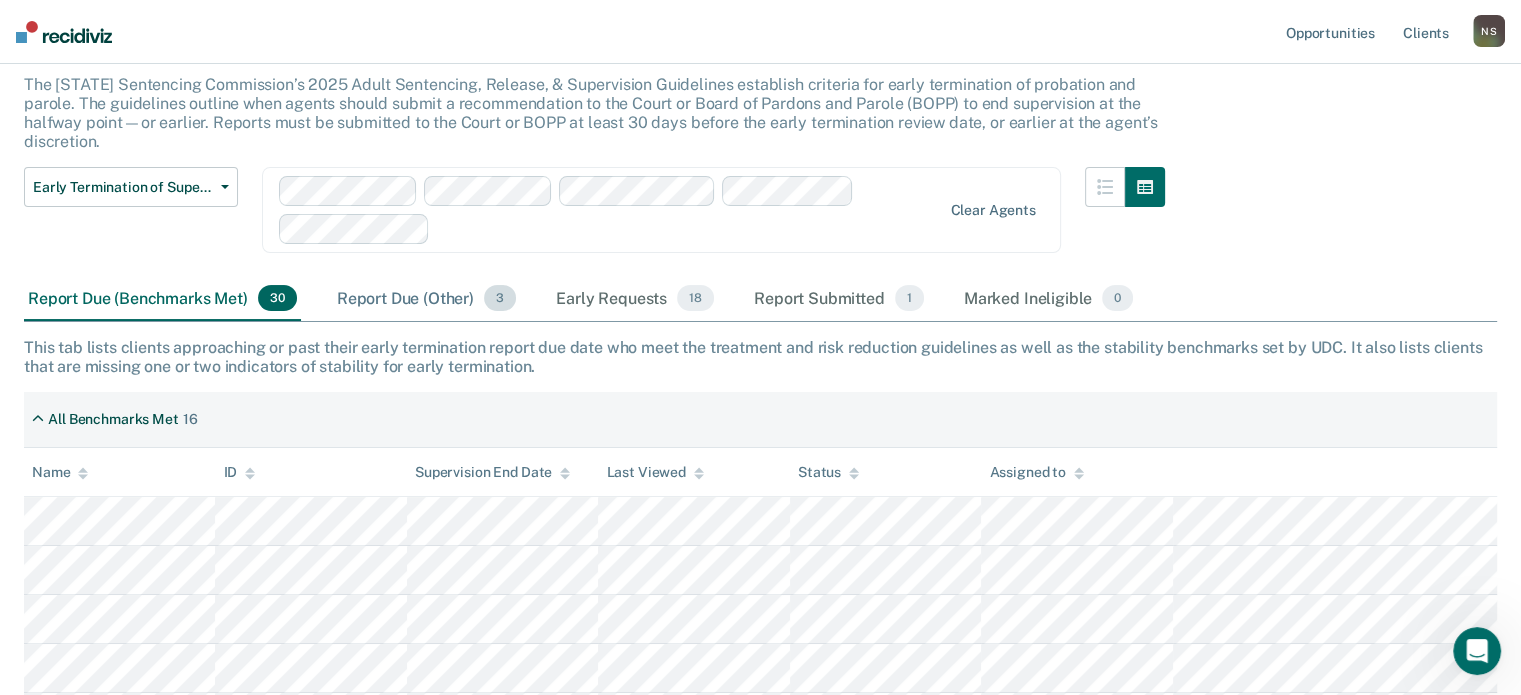 click on "Report Due (Other) 3" at bounding box center [426, 299] 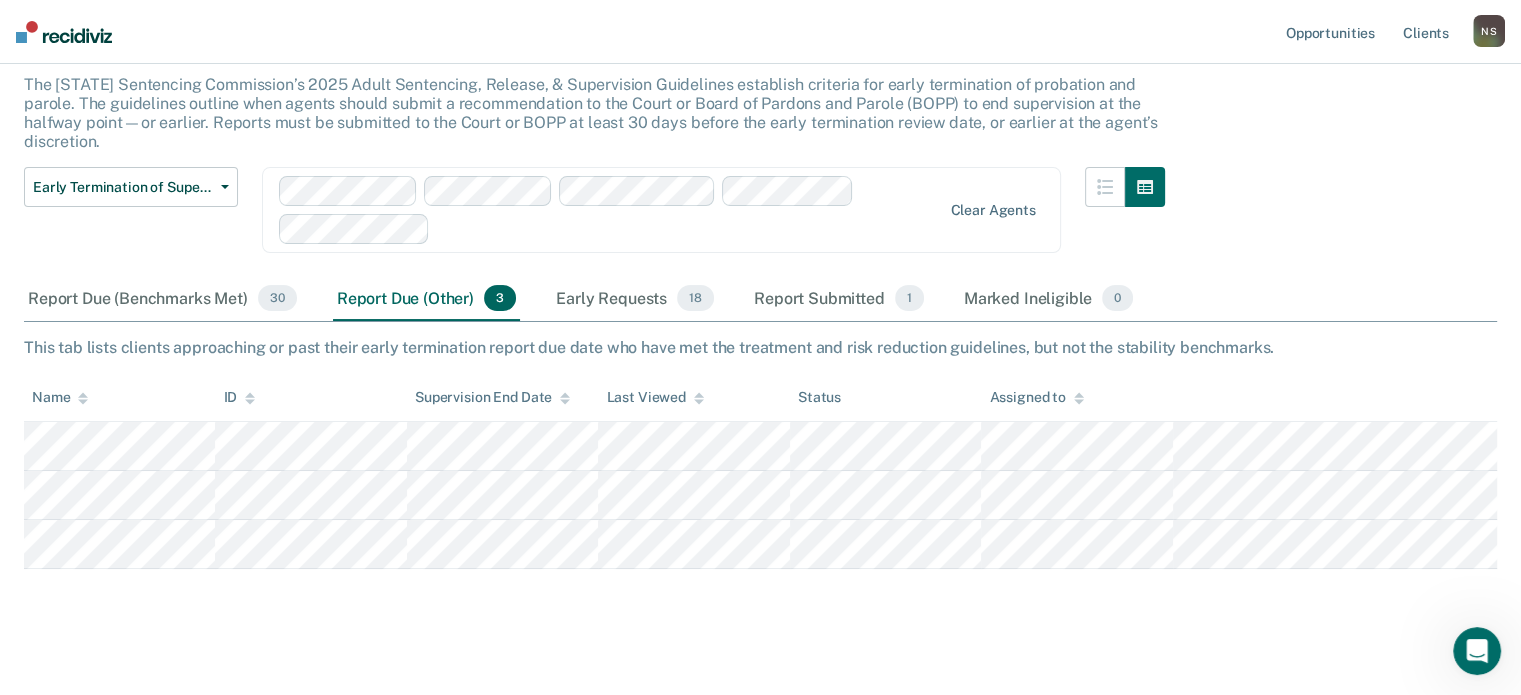 scroll, scrollTop: 116, scrollLeft: 0, axis: vertical 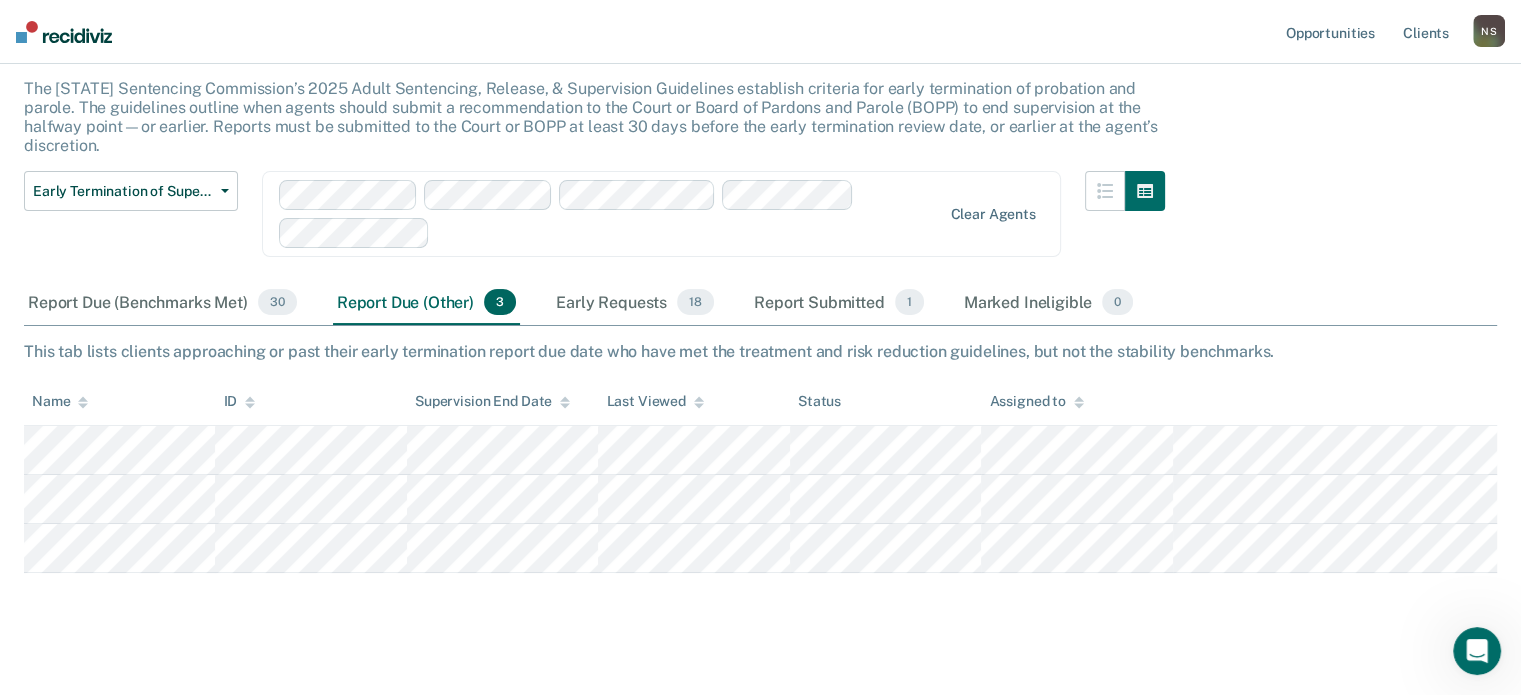 click on "Early Requests 18" at bounding box center [635, 303] 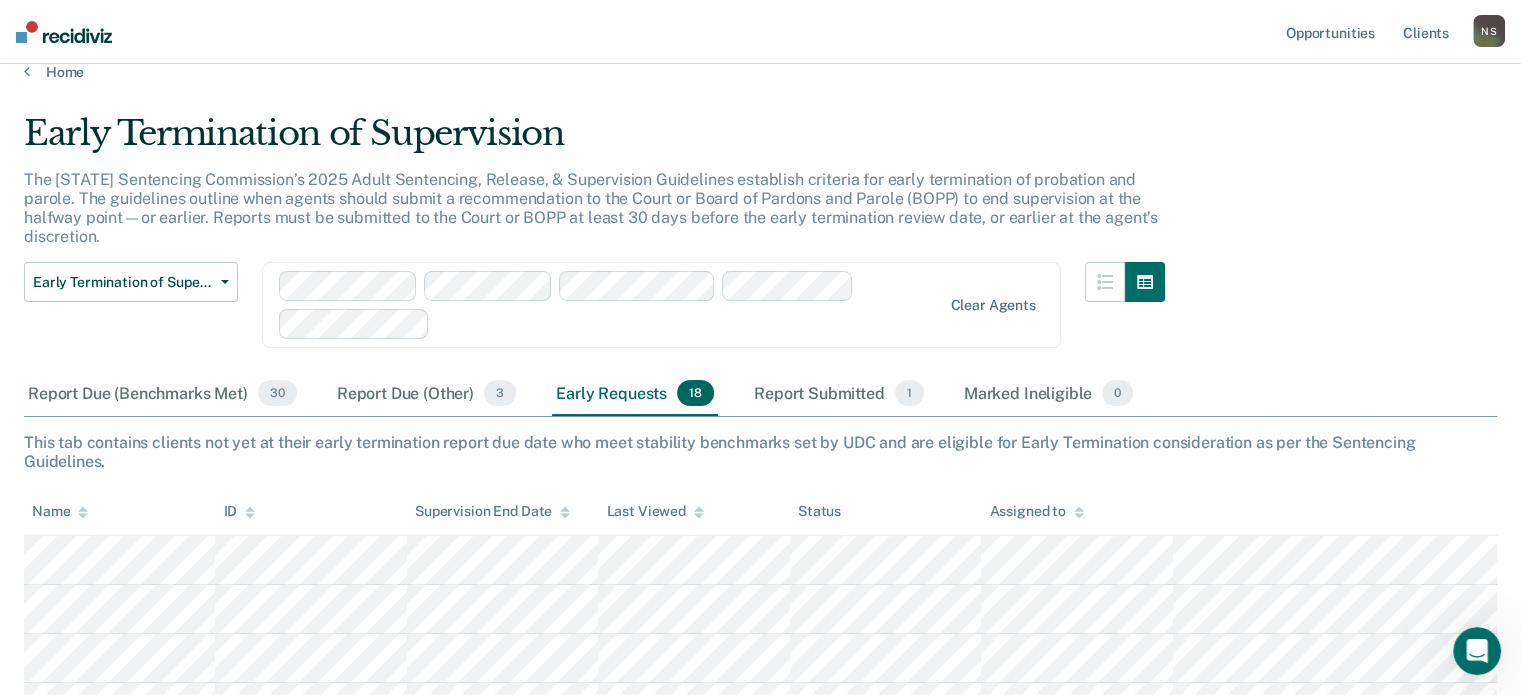 scroll, scrollTop: 0, scrollLeft: 0, axis: both 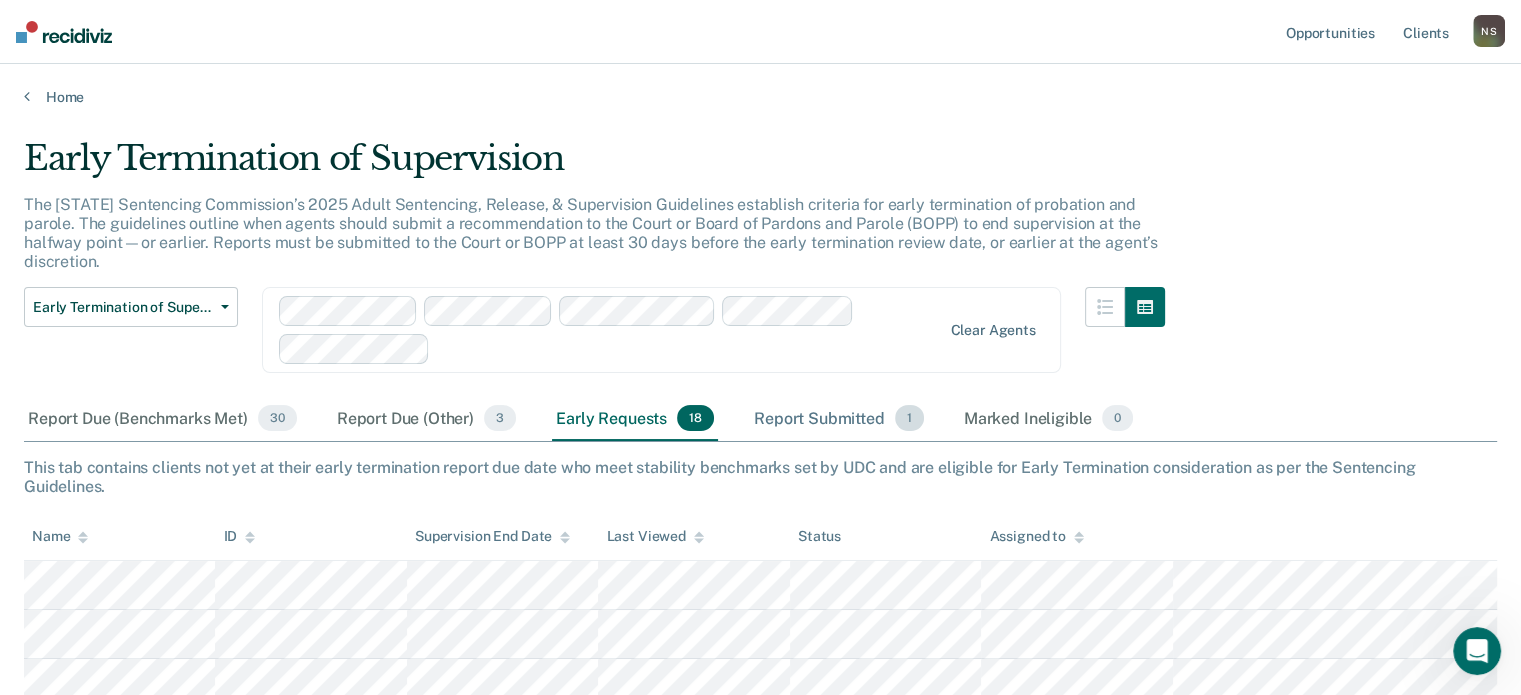 click on "Report Submitted 1" at bounding box center [839, 419] 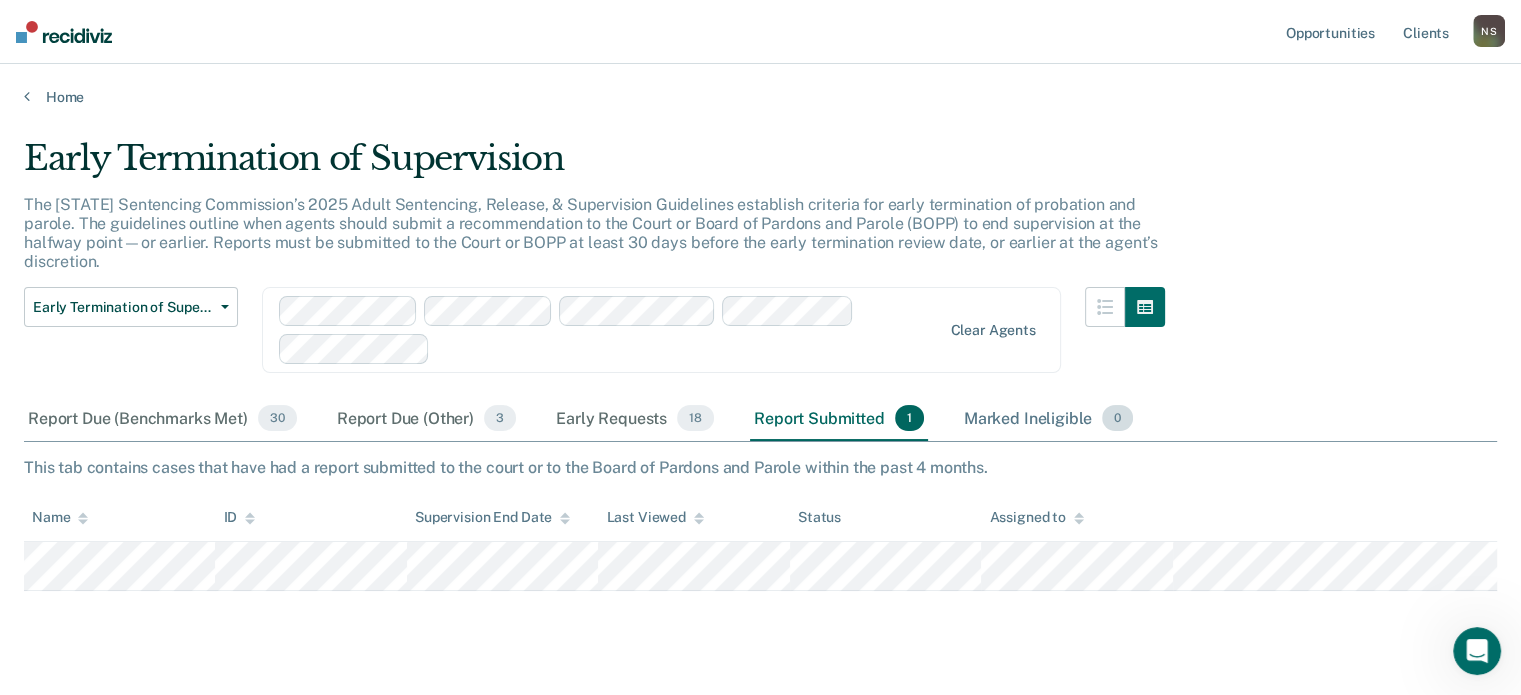 click on "Marked Ineligible 0" at bounding box center [1049, 419] 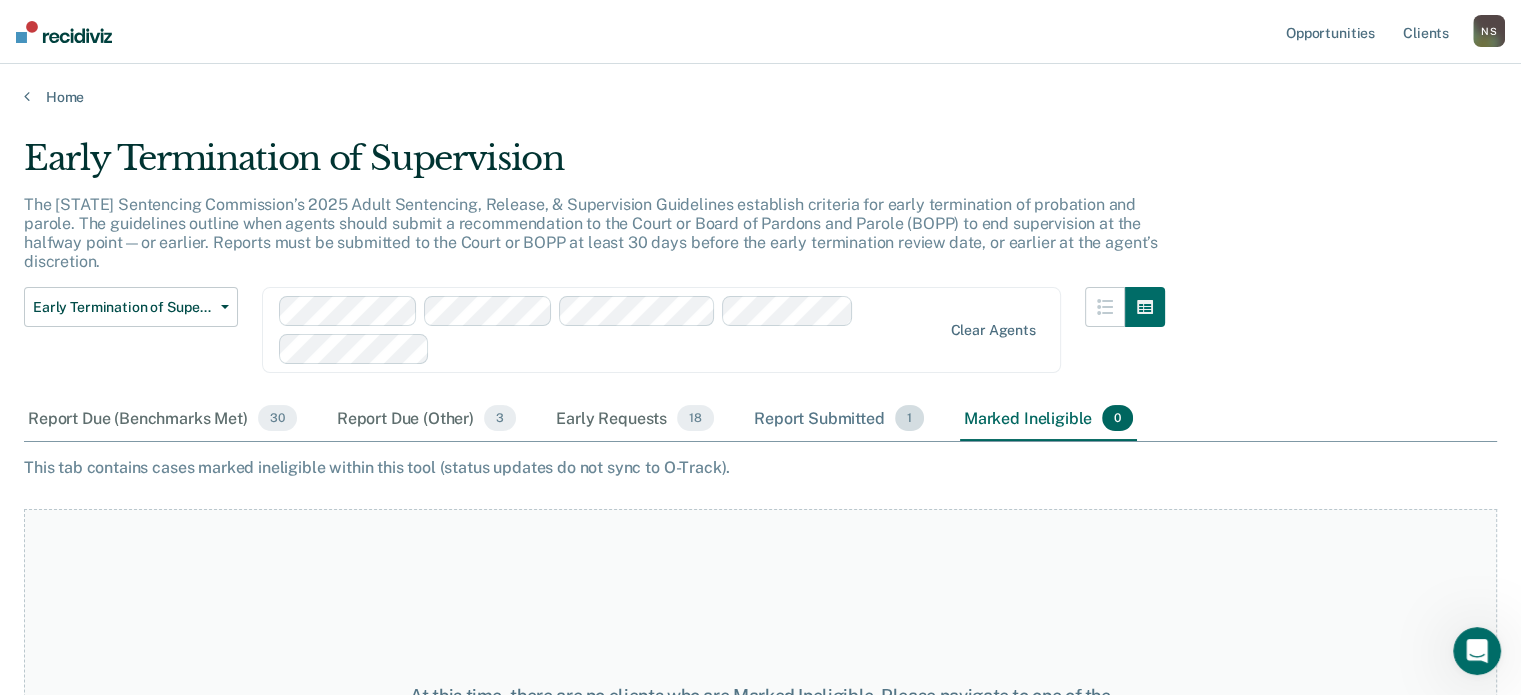drag, startPoint x: 838, startPoint y: 403, endPoint x: 786, endPoint y: 403, distance: 52 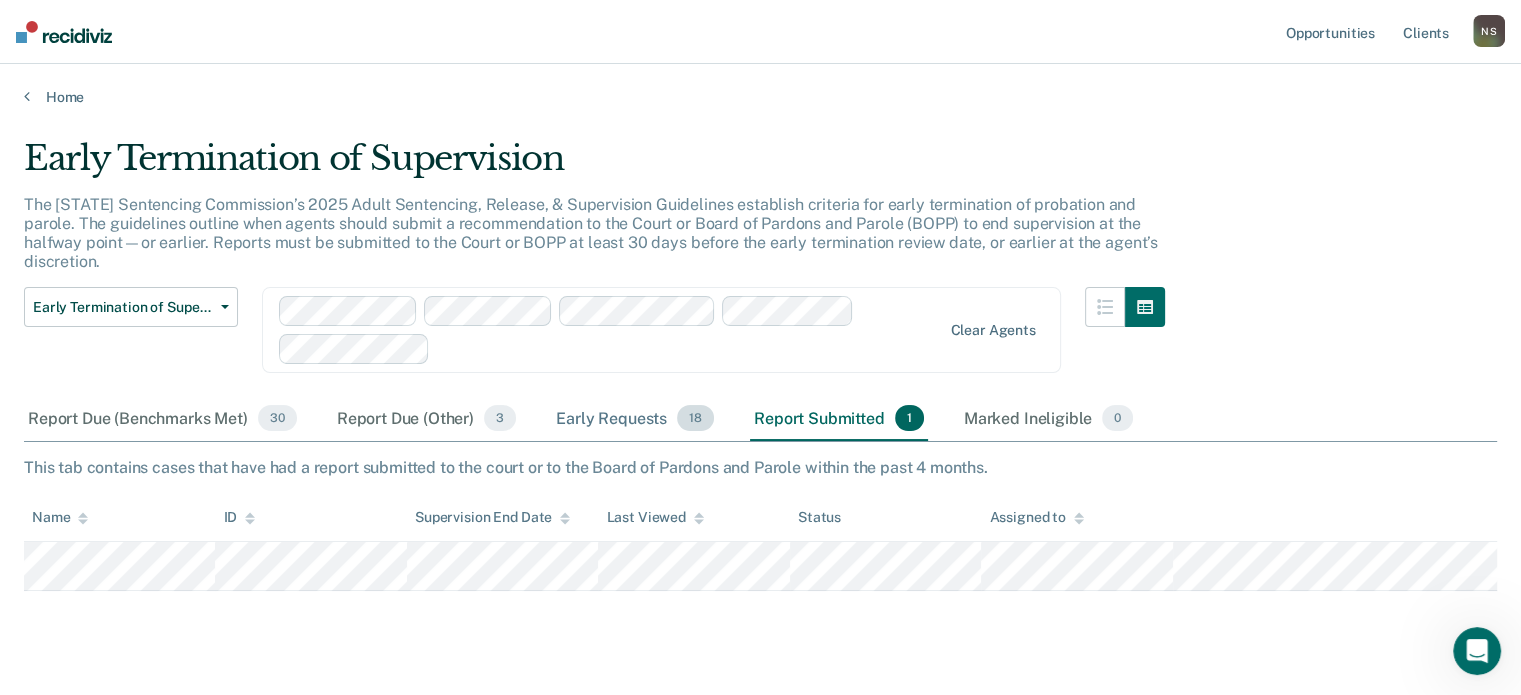 drag, startPoint x: 620, startPoint y: 403, endPoint x: 568, endPoint y: 403, distance: 52 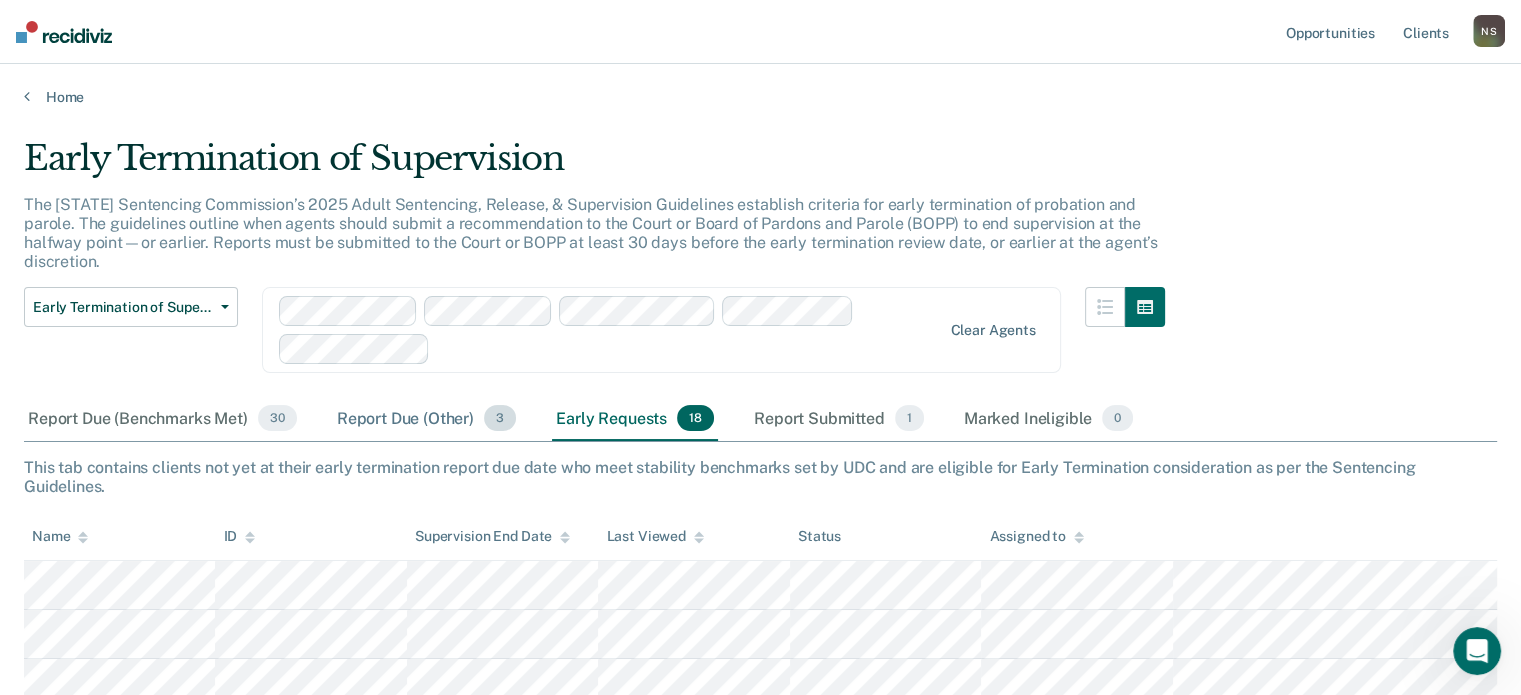 drag, startPoint x: 408, startPoint y: 401, endPoint x: 359, endPoint y: 401, distance: 49 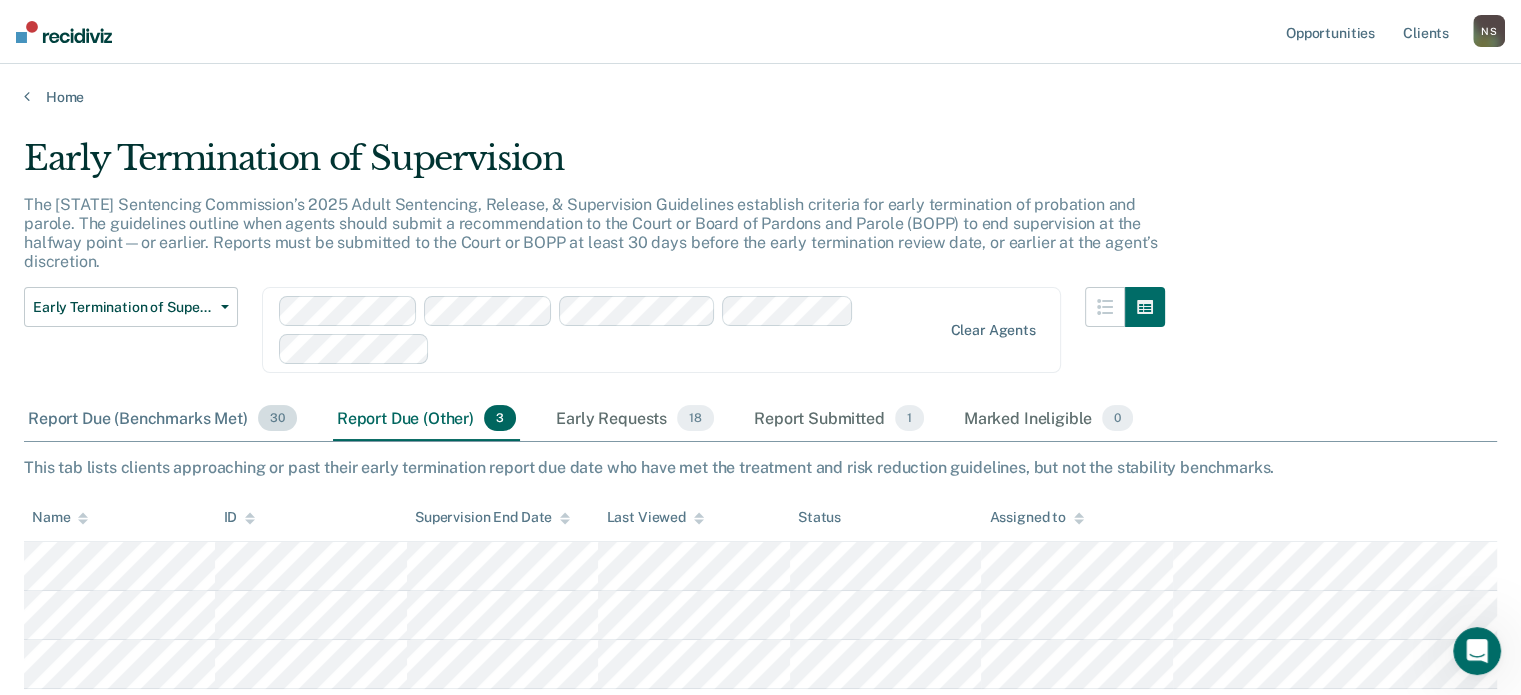 click on "Report Due (Benchmarks Met) 30" at bounding box center [162, 419] 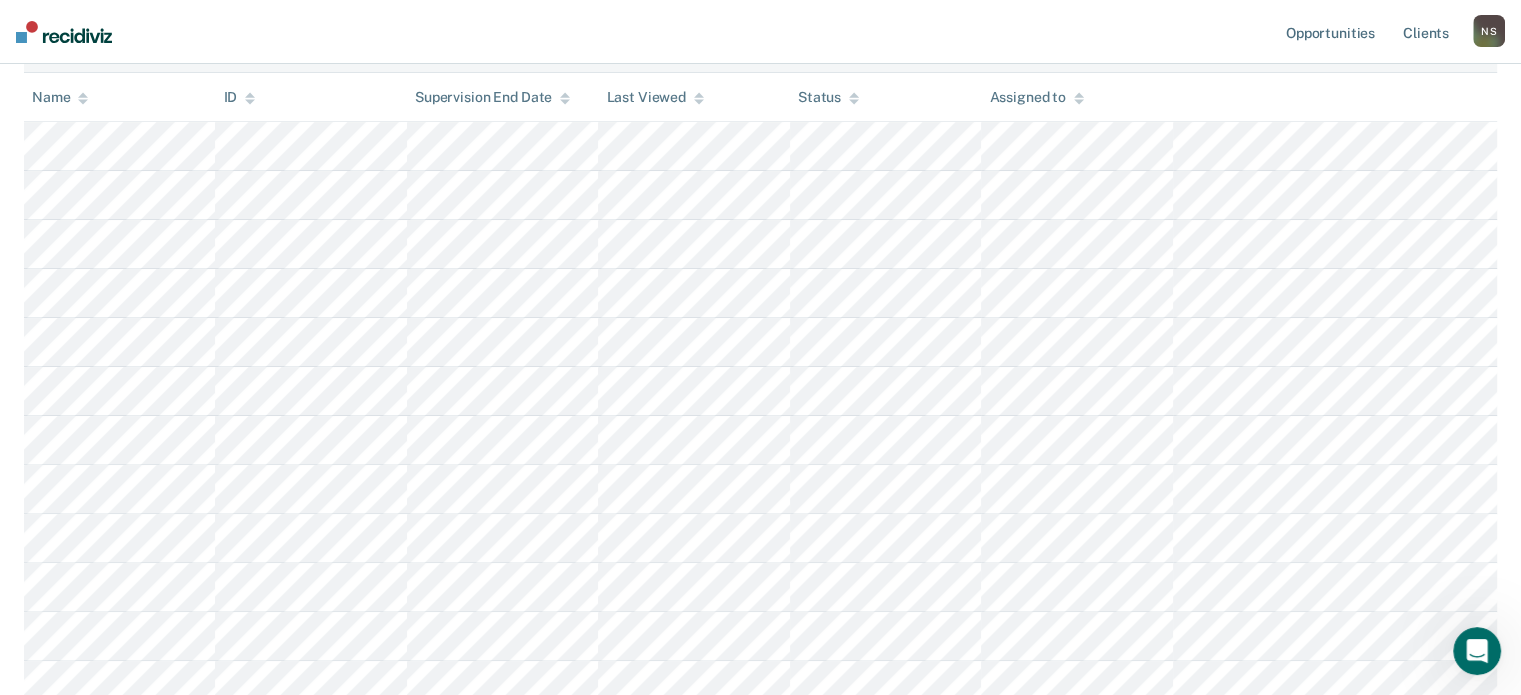 scroll, scrollTop: 500, scrollLeft: 0, axis: vertical 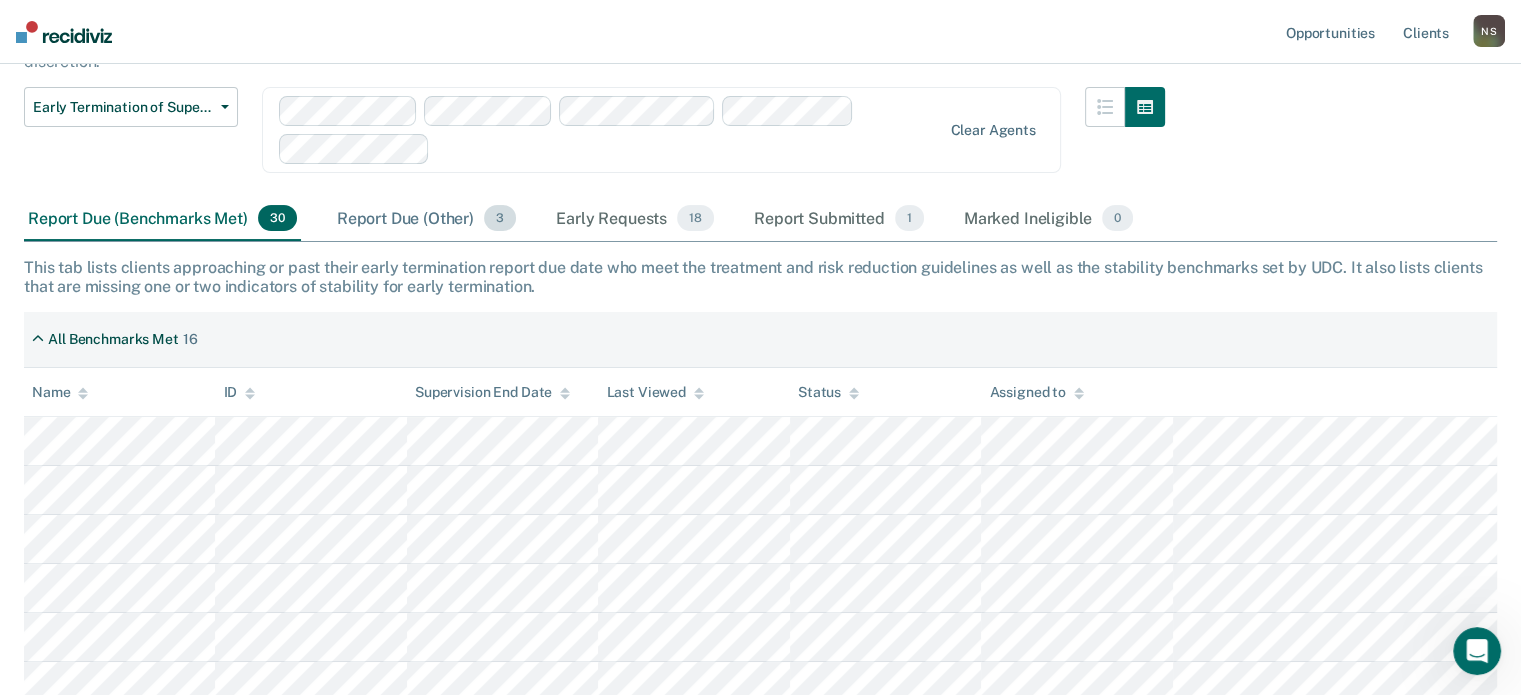 click on "Report Due (Other) 3" at bounding box center (426, 219) 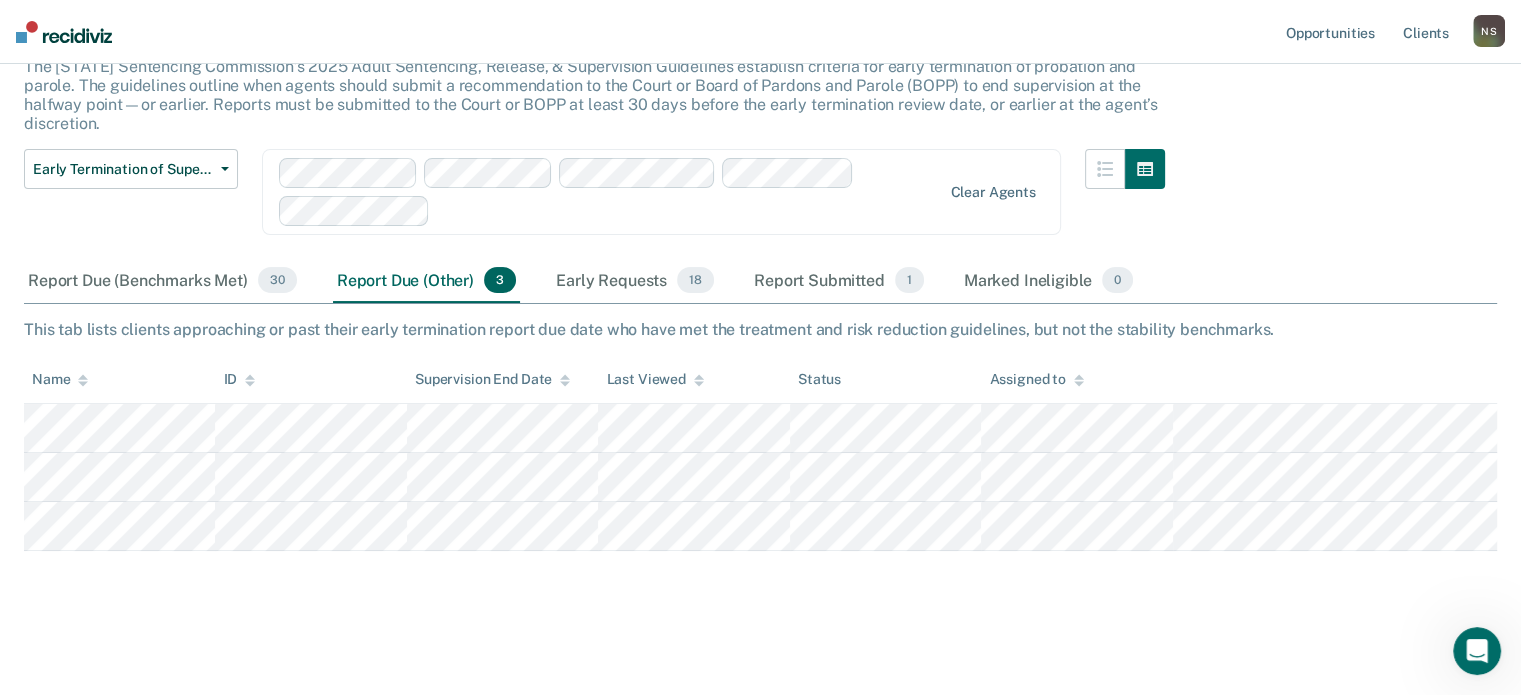 scroll, scrollTop: 116, scrollLeft: 0, axis: vertical 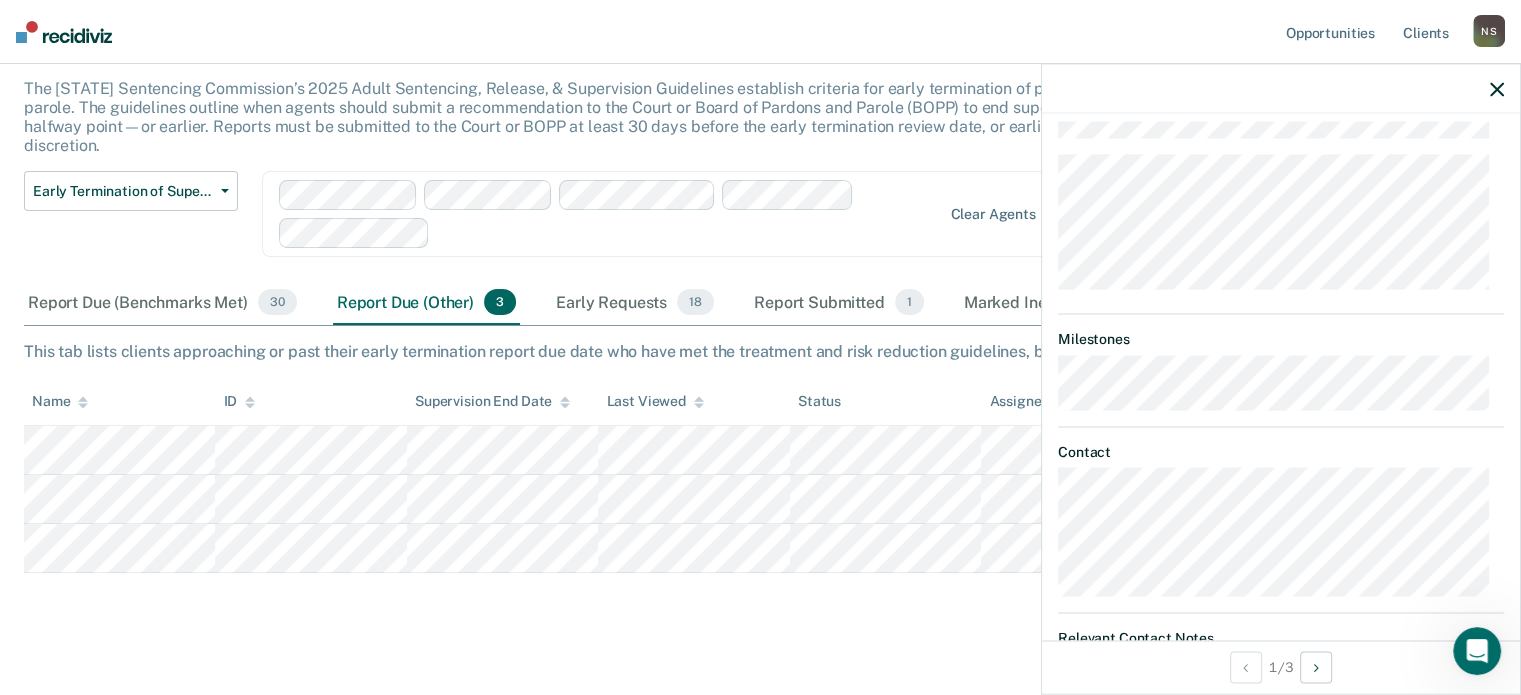 click 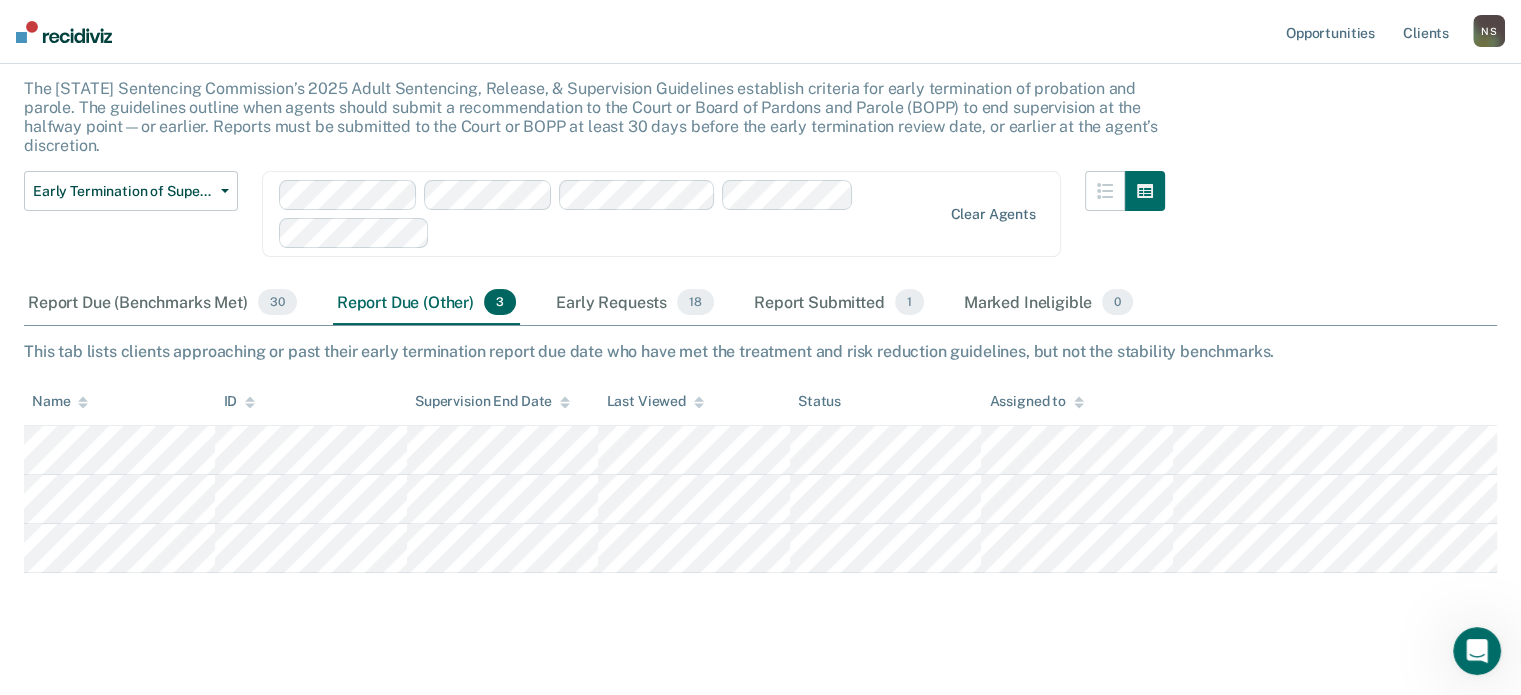 click on "Report Due (Other) 3" at bounding box center [426, 303] 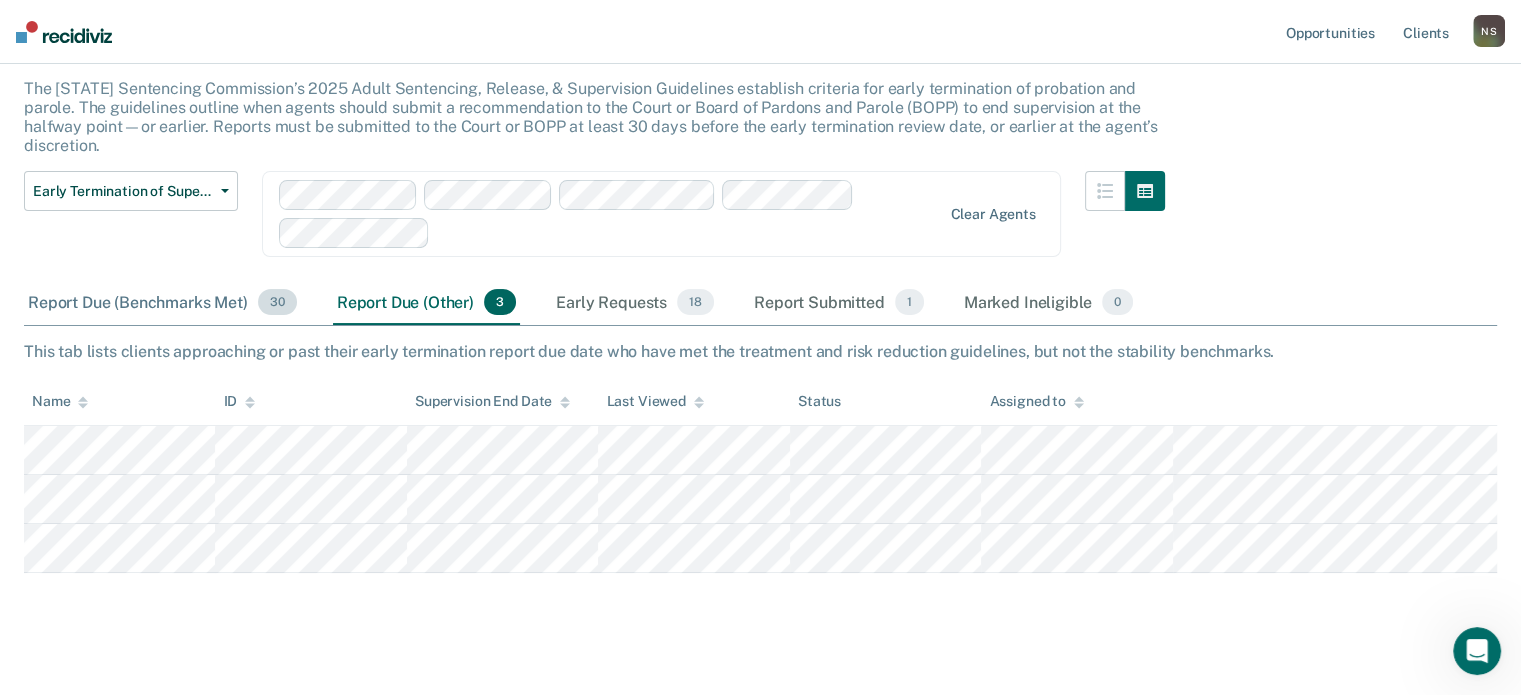 click on "Report Due (Benchmarks Met) 30" at bounding box center (162, 303) 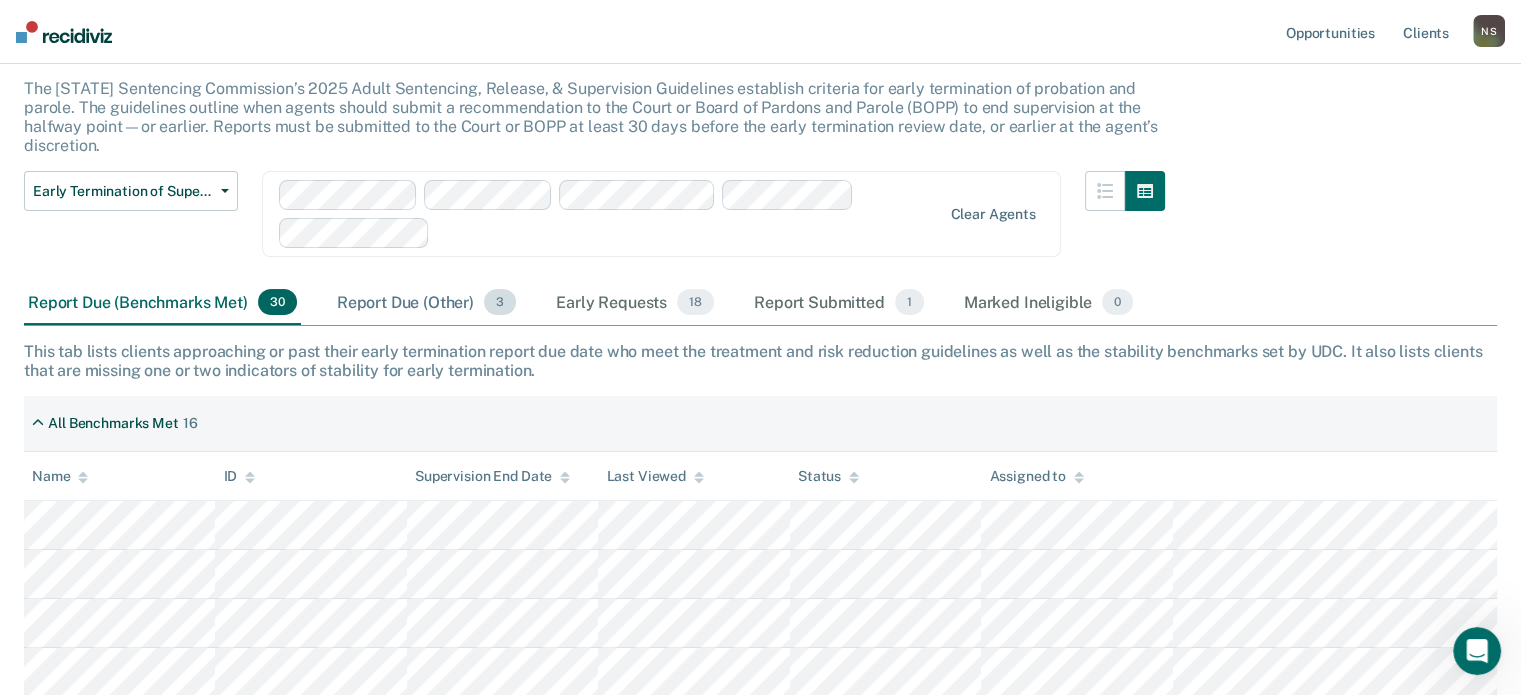 click on "Report Due (Other) 3" at bounding box center [426, 303] 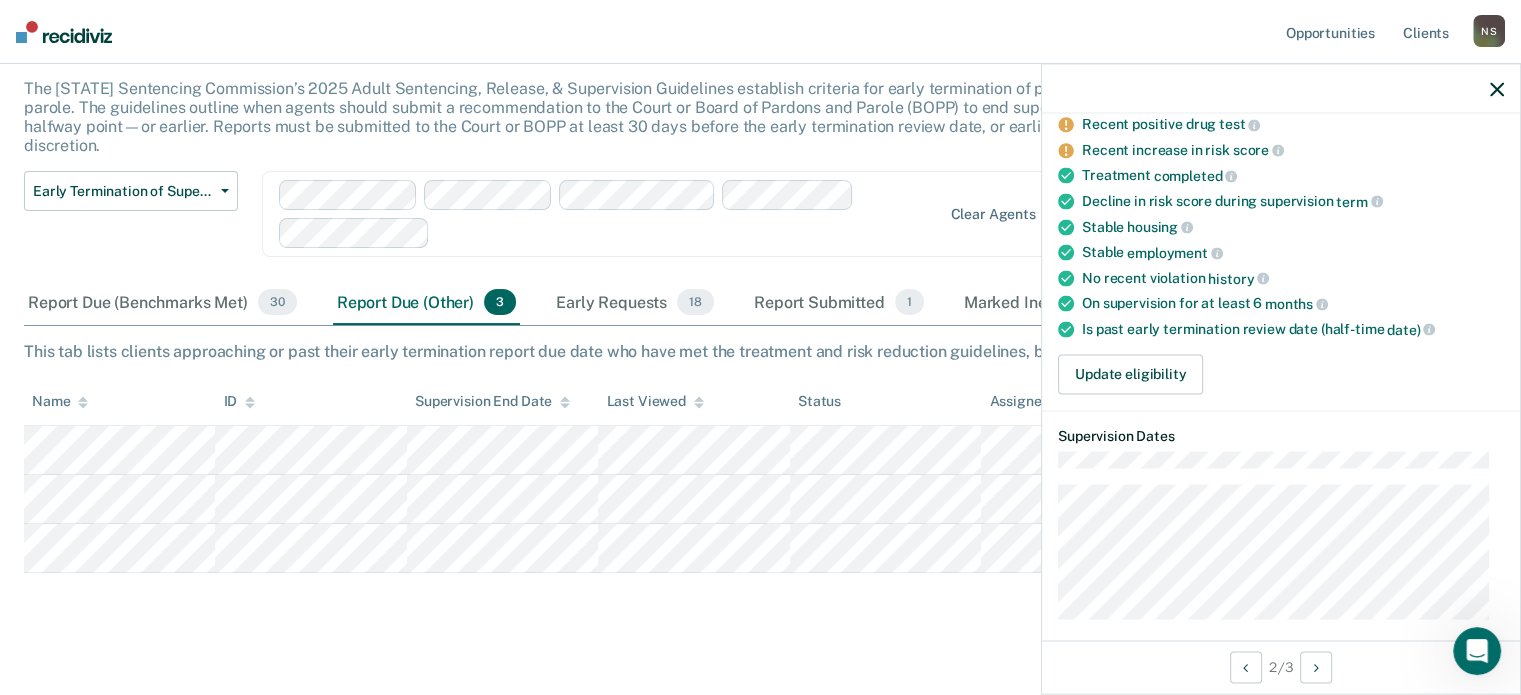 scroll, scrollTop: 200, scrollLeft: 0, axis: vertical 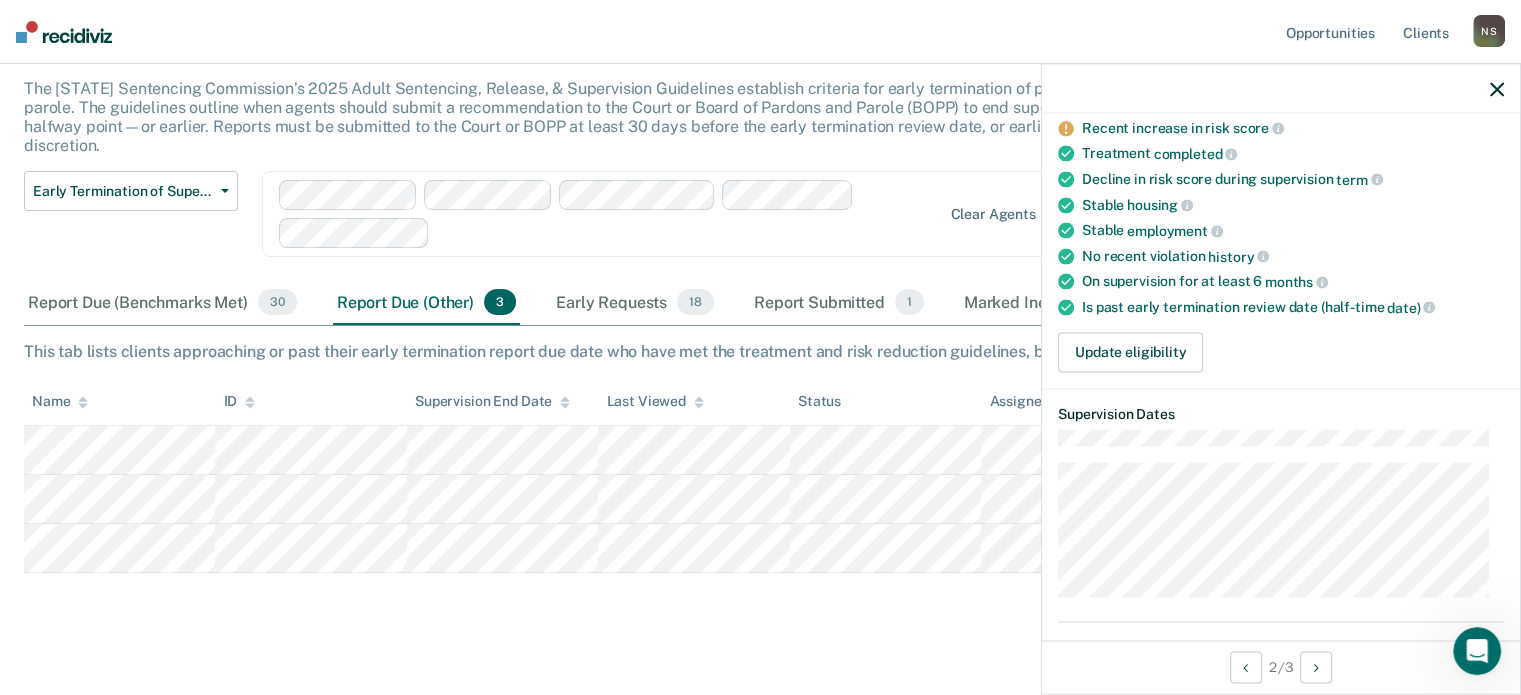 click 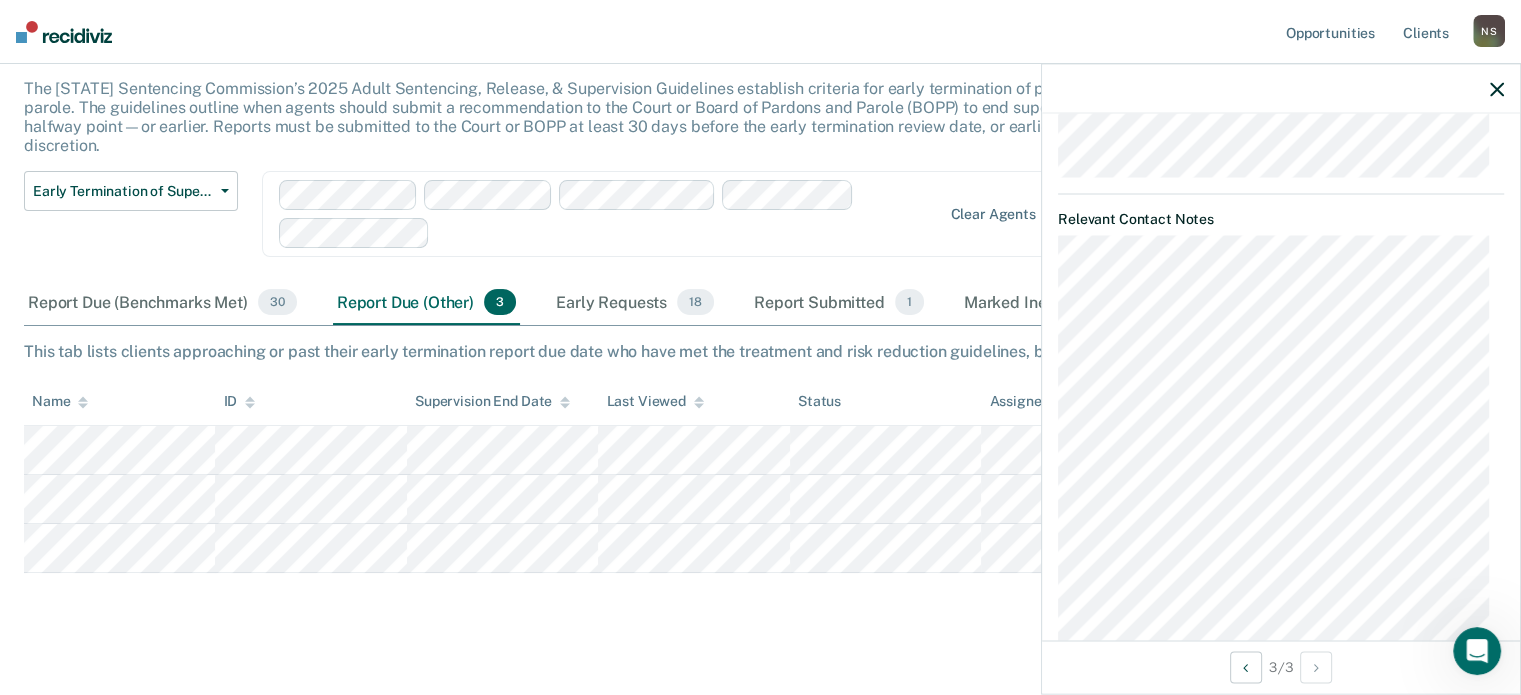 scroll, scrollTop: 1000, scrollLeft: 0, axis: vertical 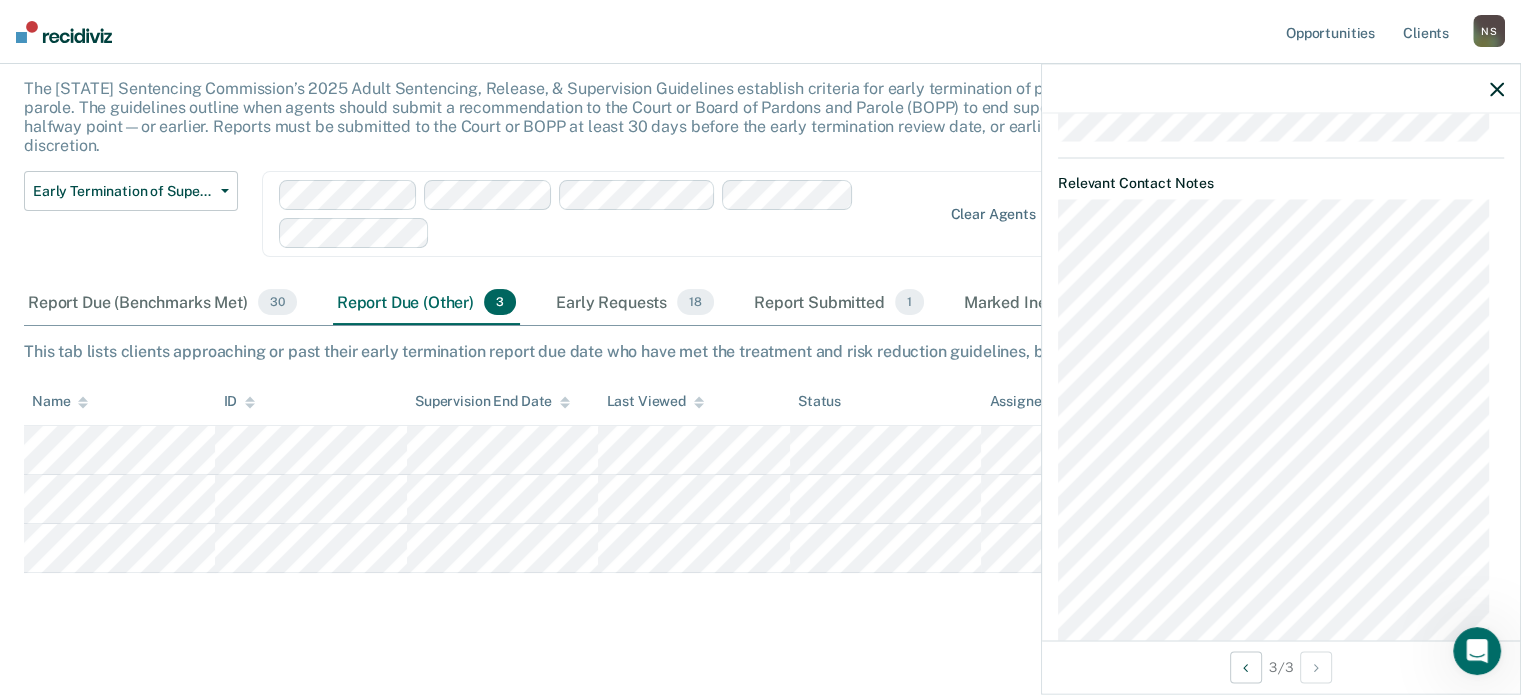 click 